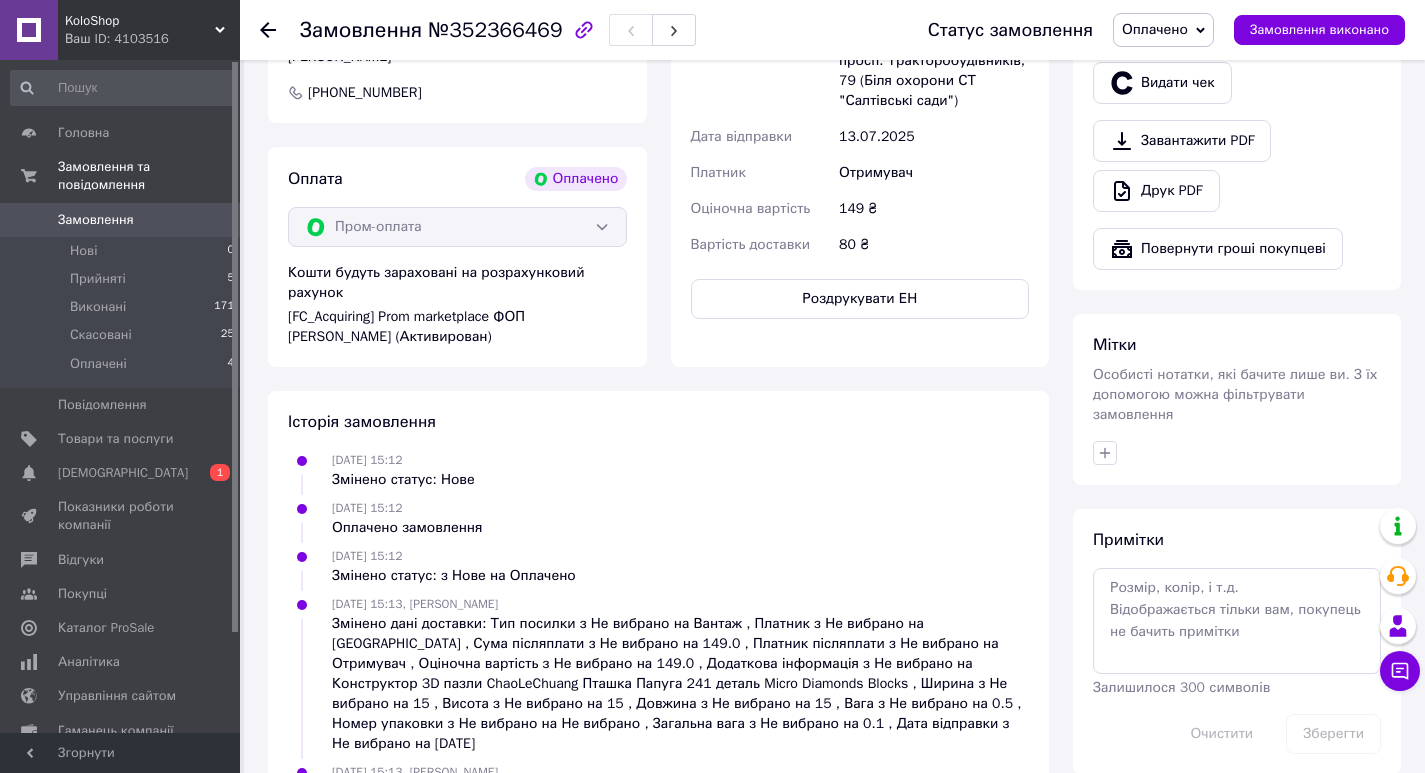 scroll, scrollTop: 782, scrollLeft: 0, axis: vertical 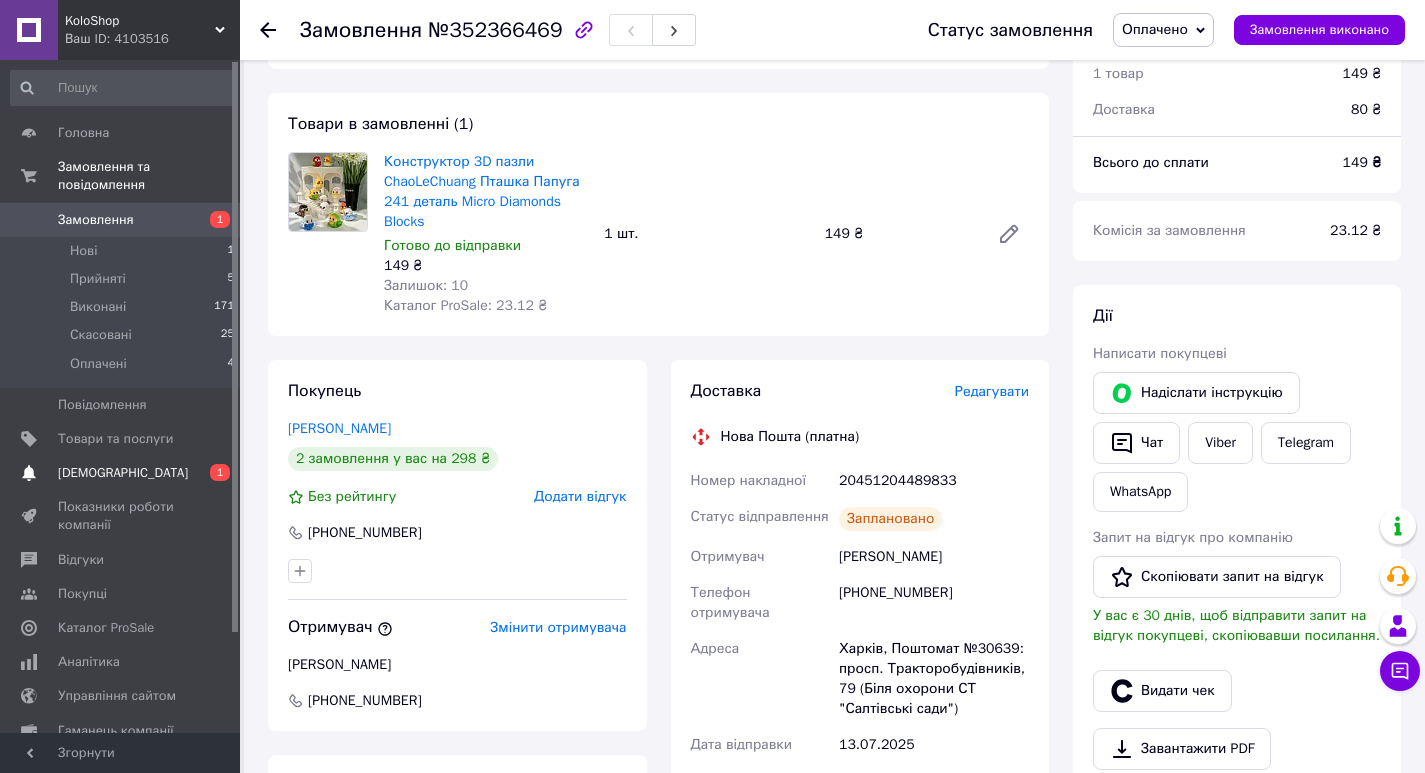 click on "[DEMOGRAPHIC_DATA]" at bounding box center [123, 473] 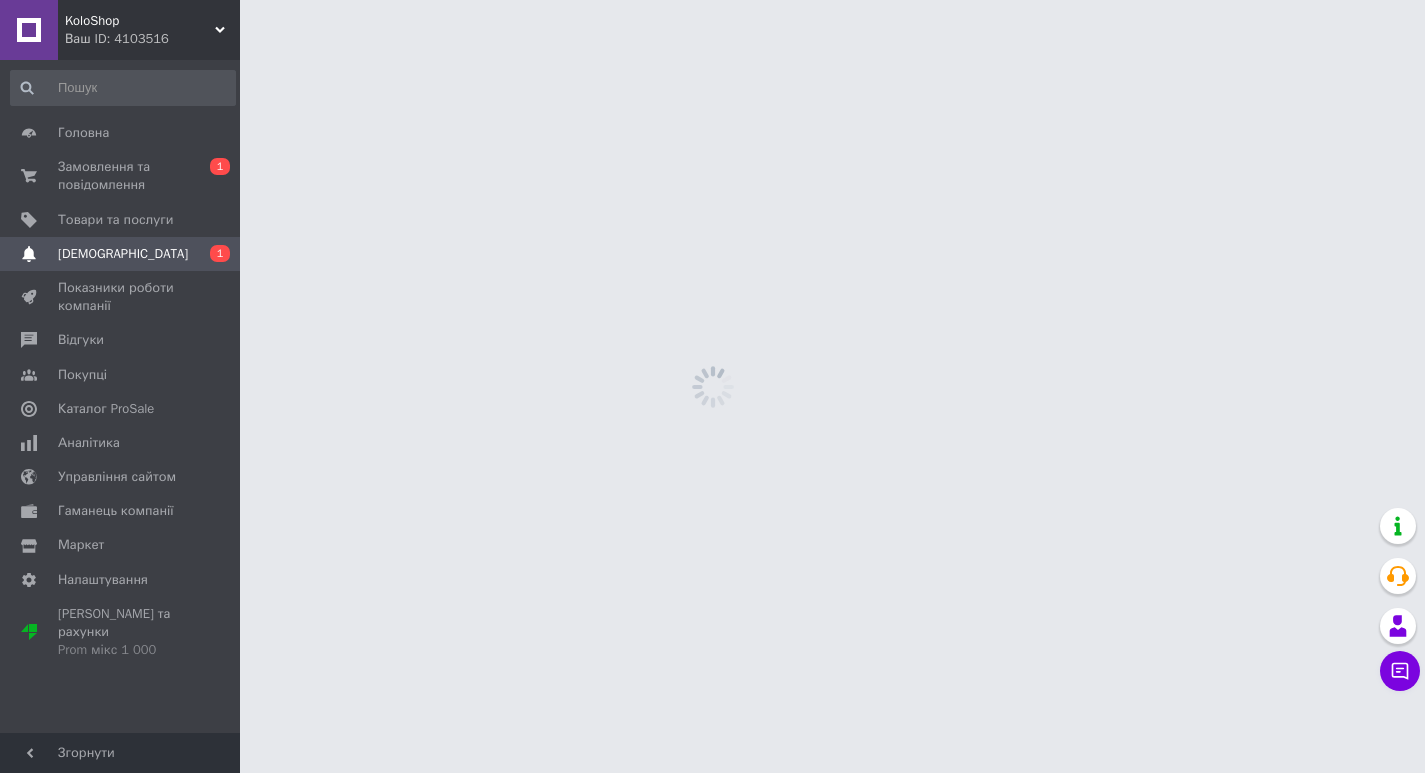 scroll, scrollTop: 0, scrollLeft: 0, axis: both 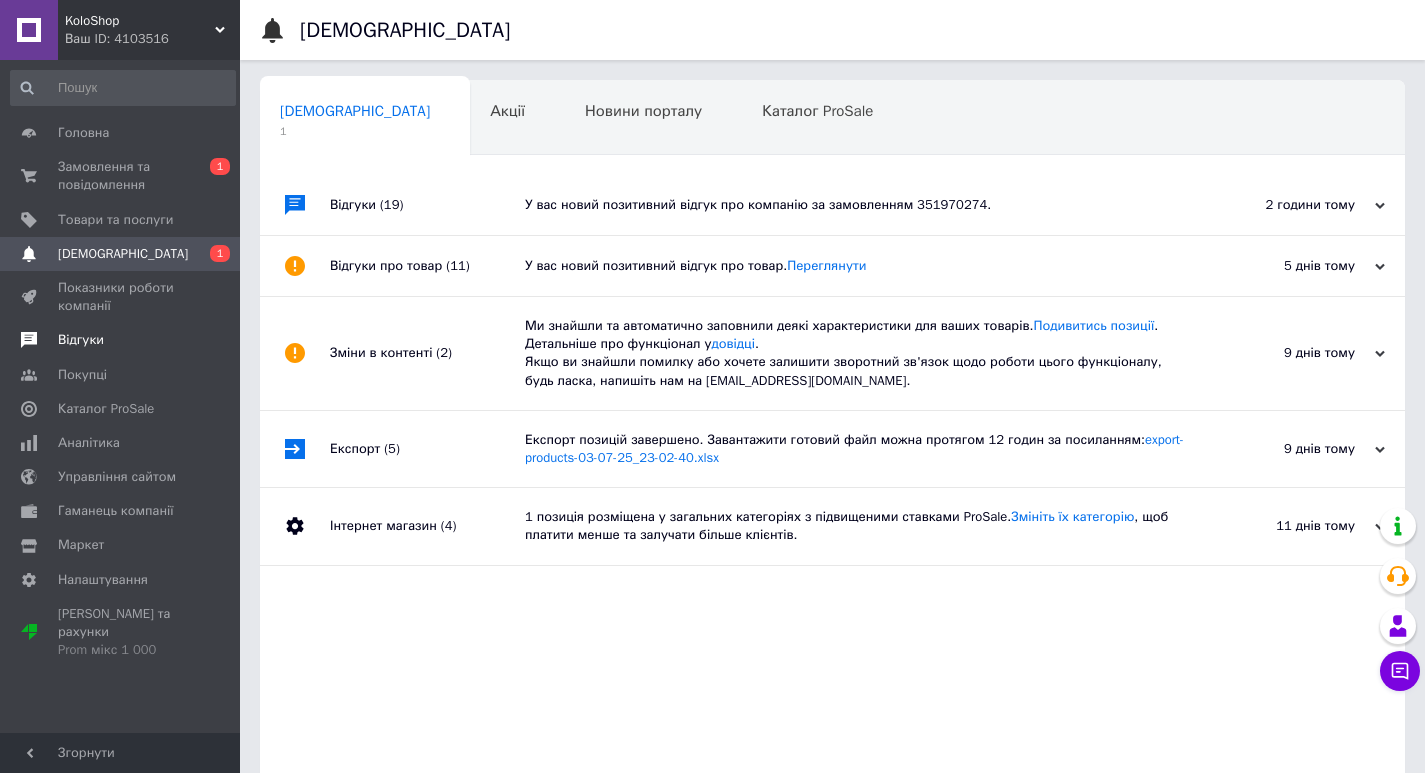 click on "Відгуки" at bounding box center (81, 340) 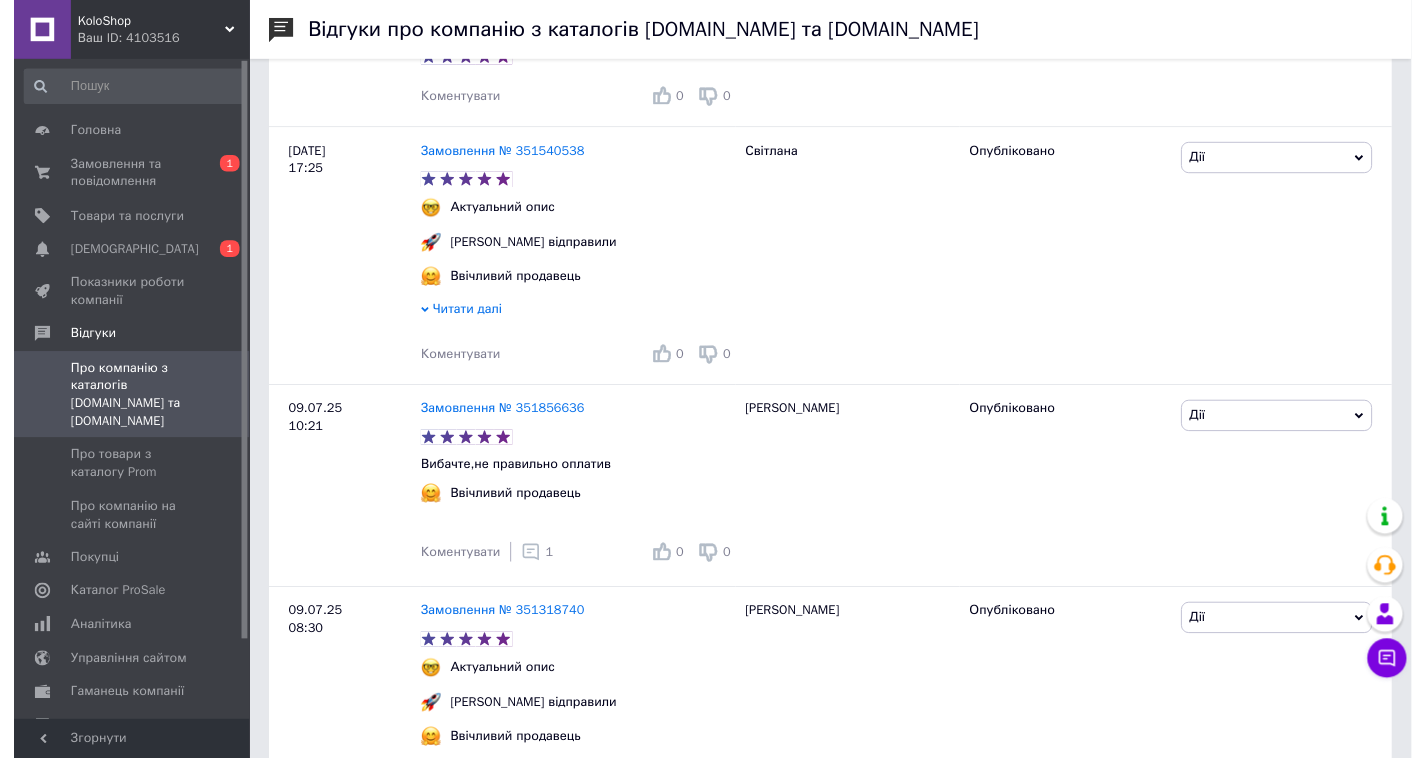 scroll, scrollTop: 900, scrollLeft: 0, axis: vertical 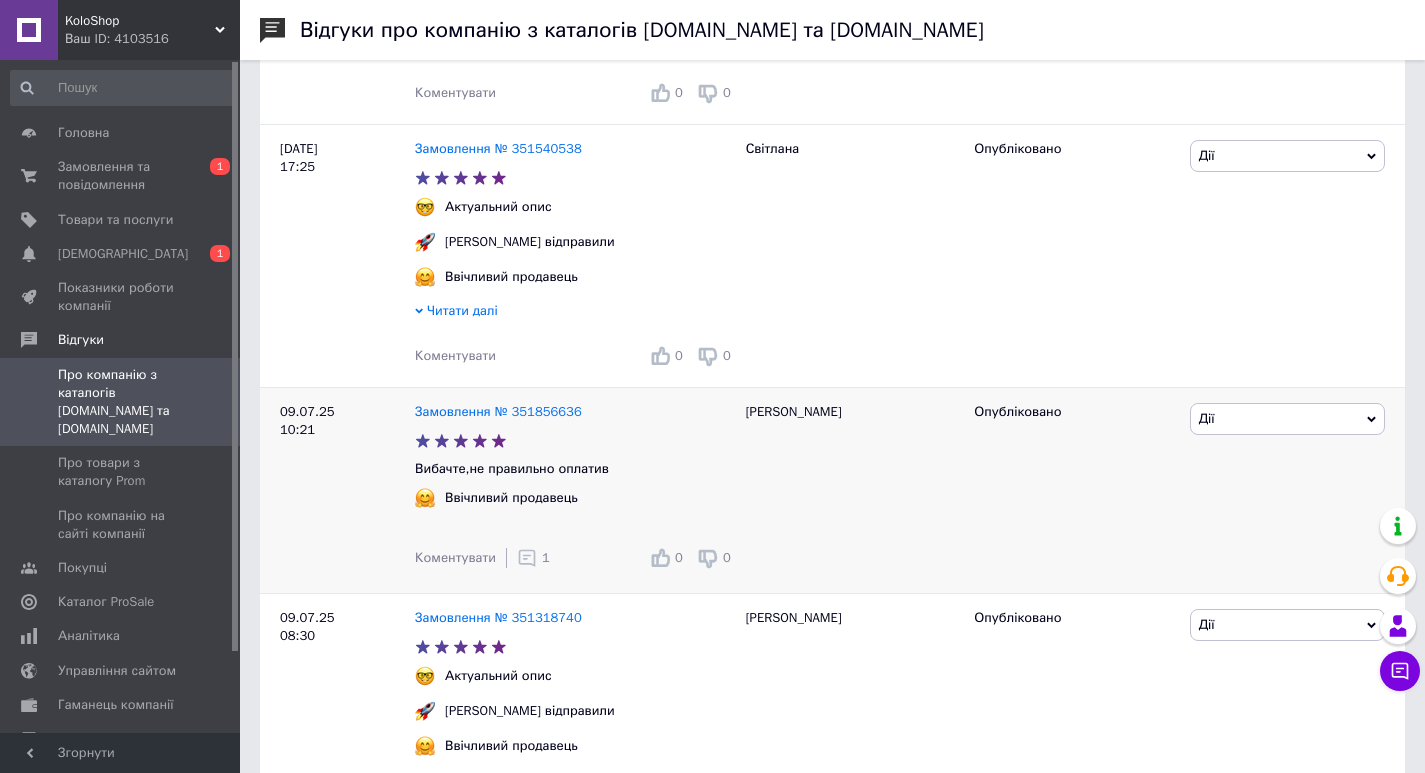 click 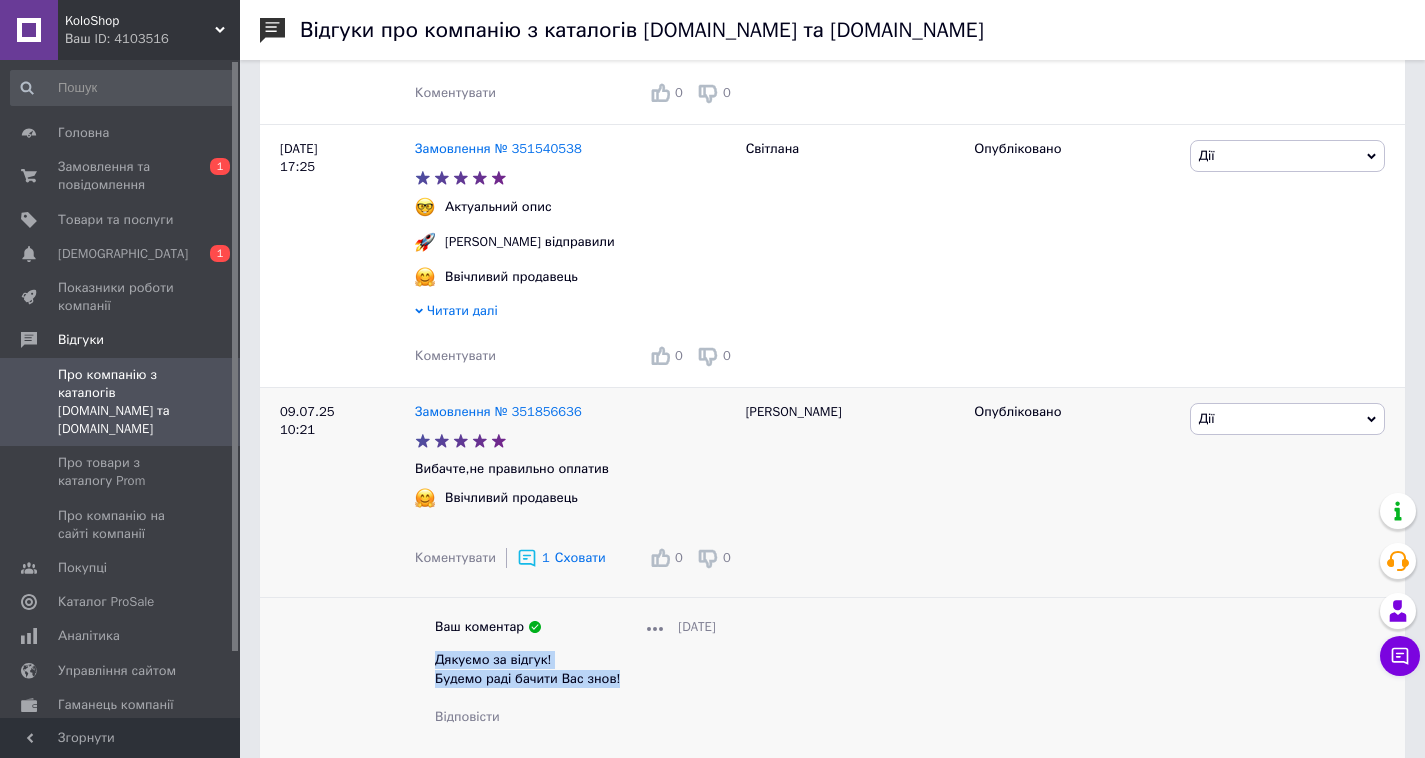 drag, startPoint x: 630, startPoint y: 688, endPoint x: 429, endPoint y: 677, distance: 201.30077 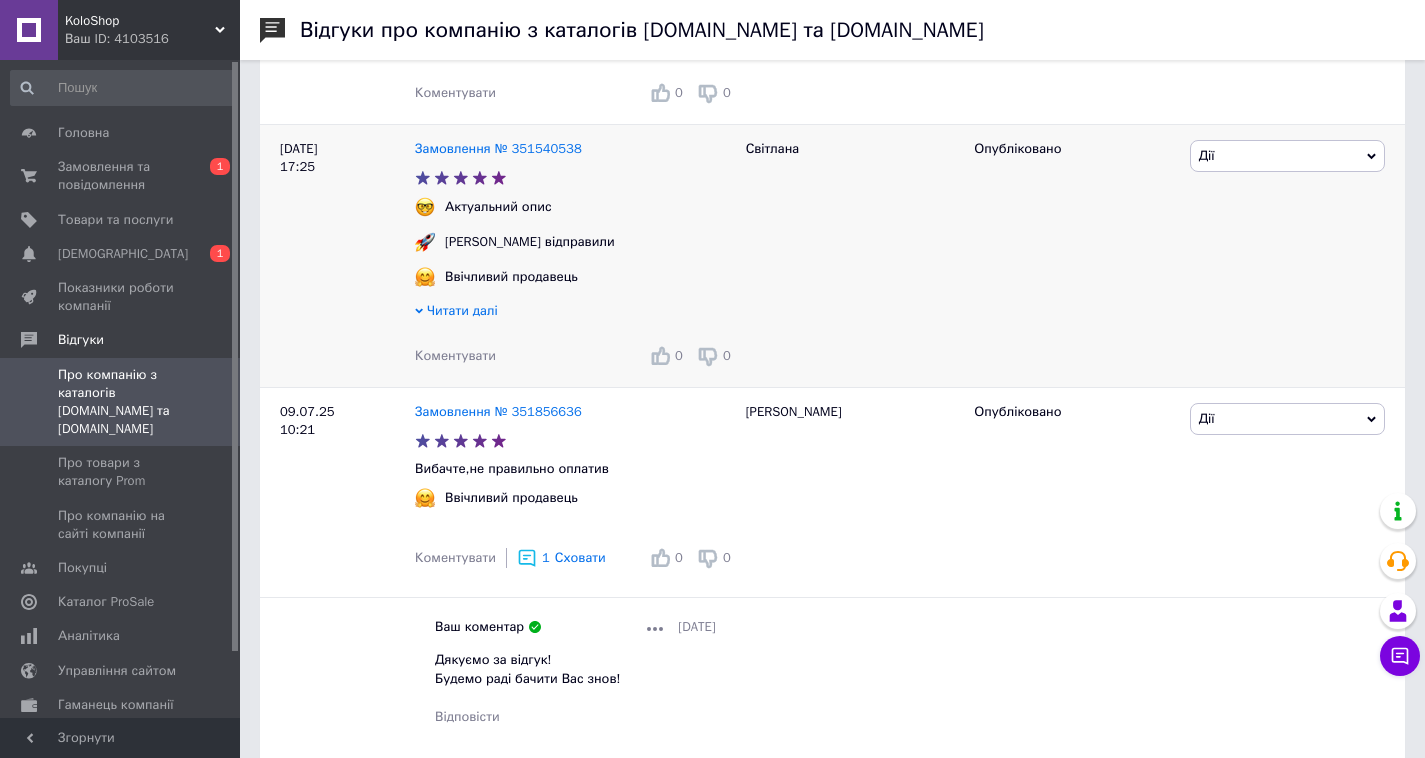 click on "Коментувати" at bounding box center (455, 355) 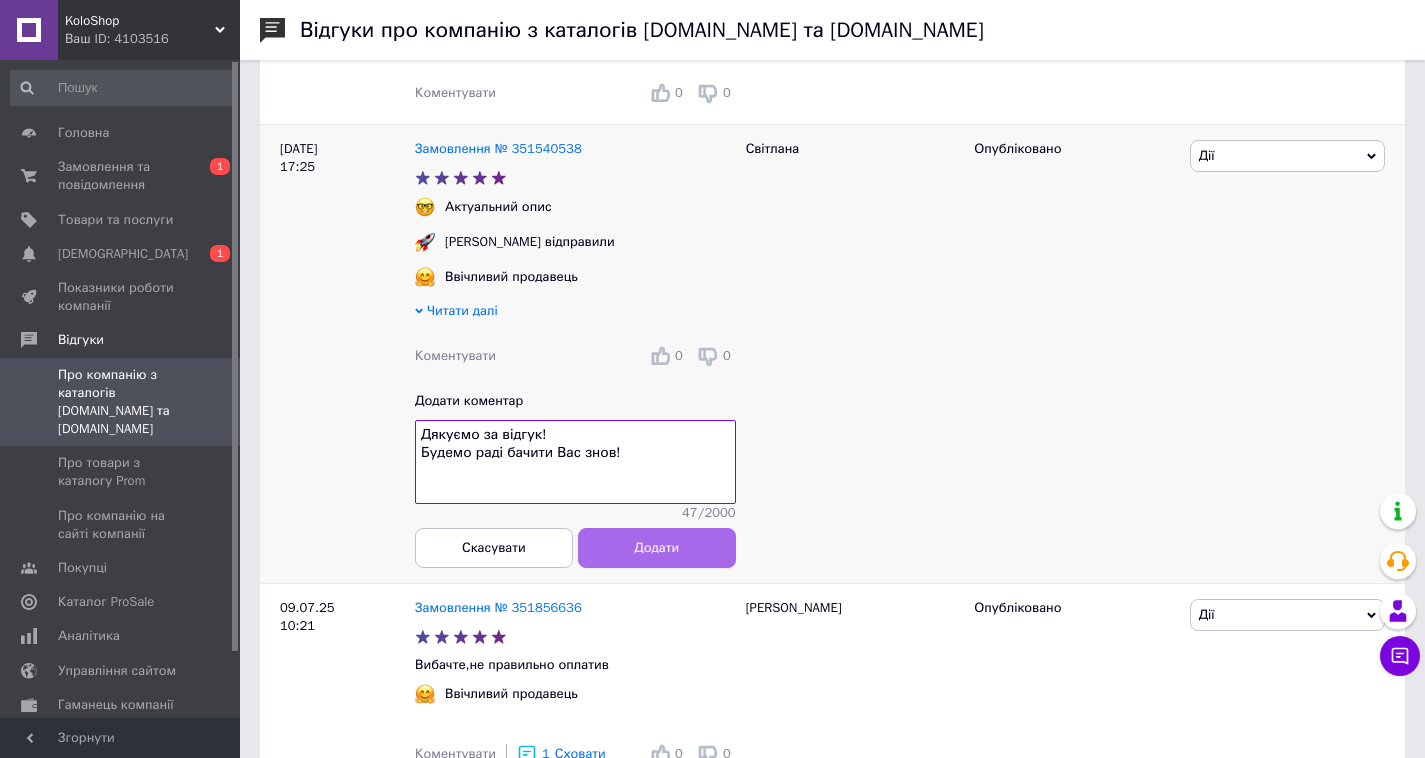 type on "Дякуємо за відгук!
Будемо раді бачити Вас знов!" 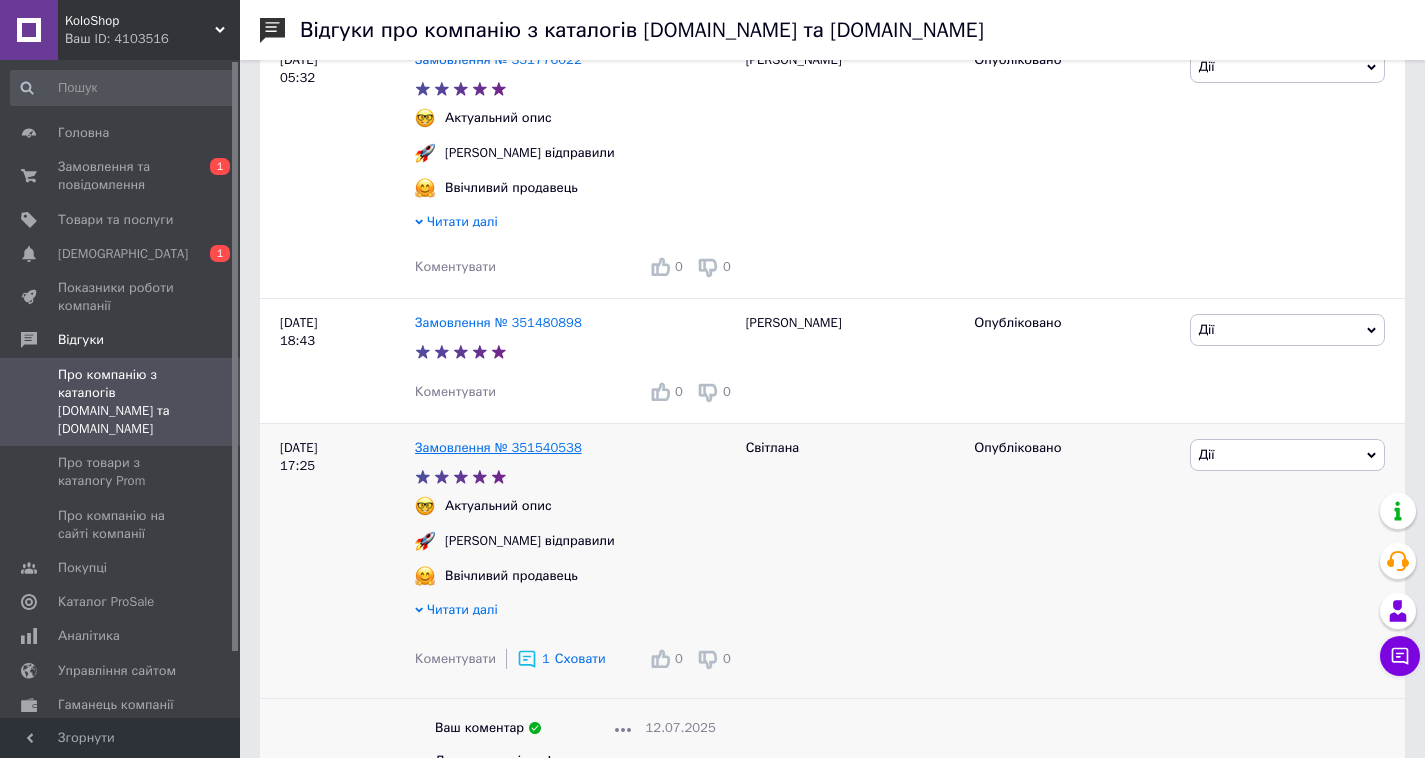 scroll, scrollTop: 600, scrollLeft: 0, axis: vertical 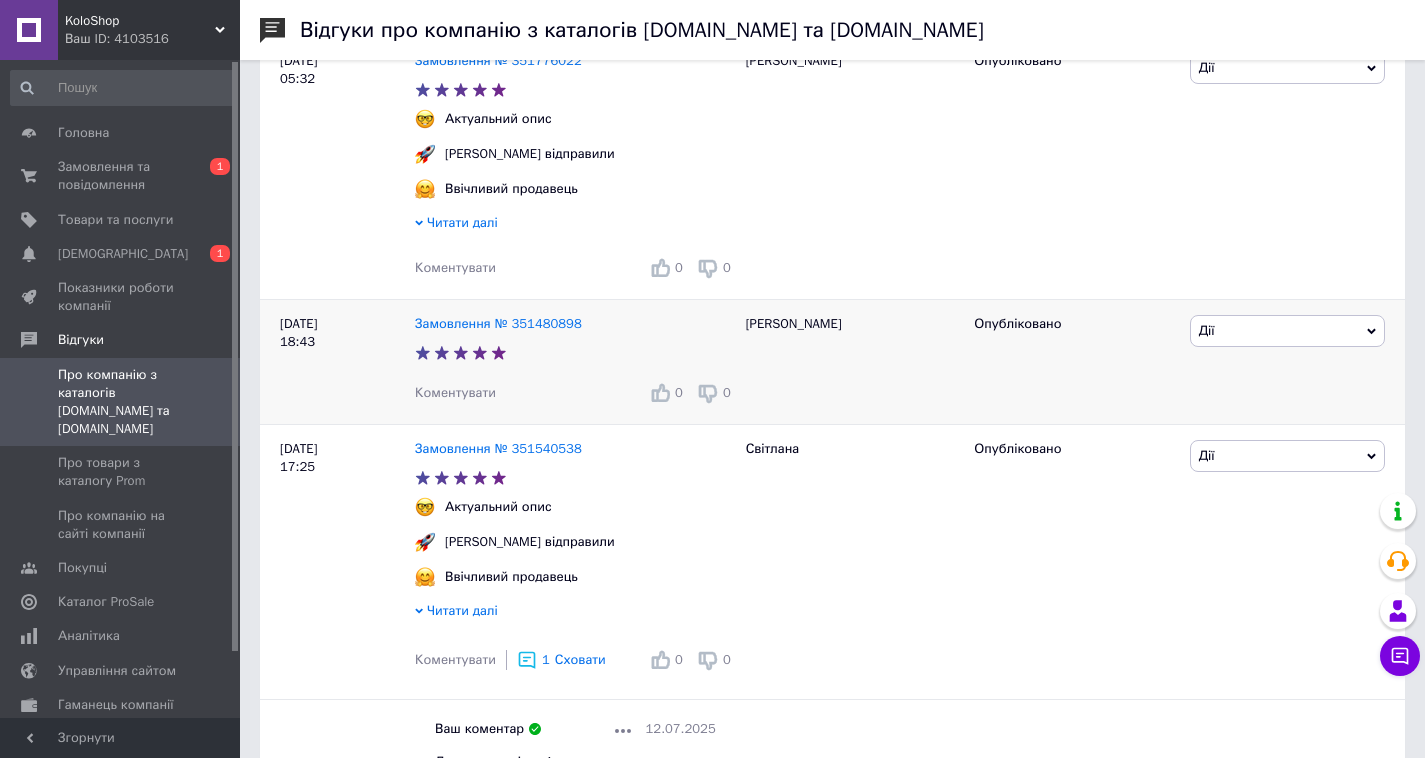 click on "Коментувати" at bounding box center (455, 392) 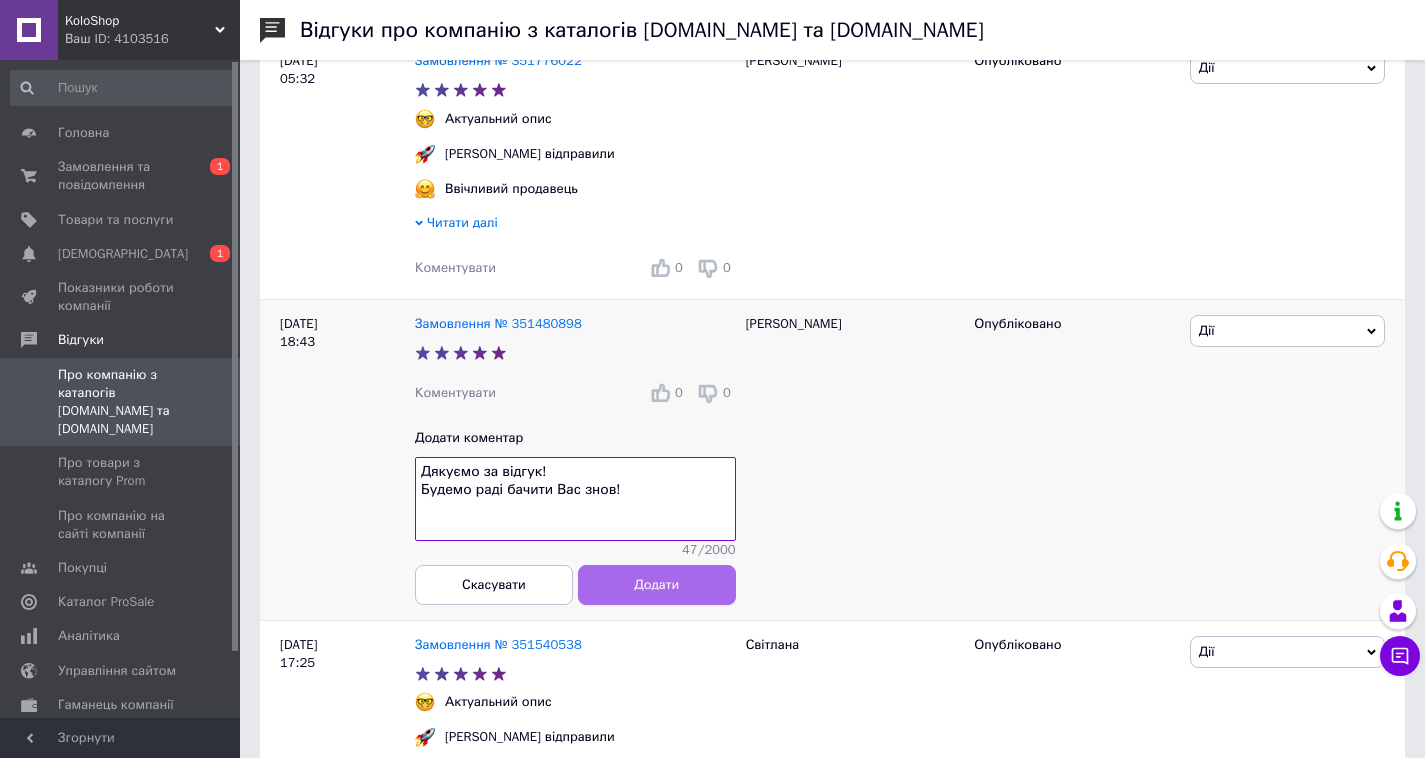 type on "Дякуємо за відгук!
Будемо раді бачити Вас знов!" 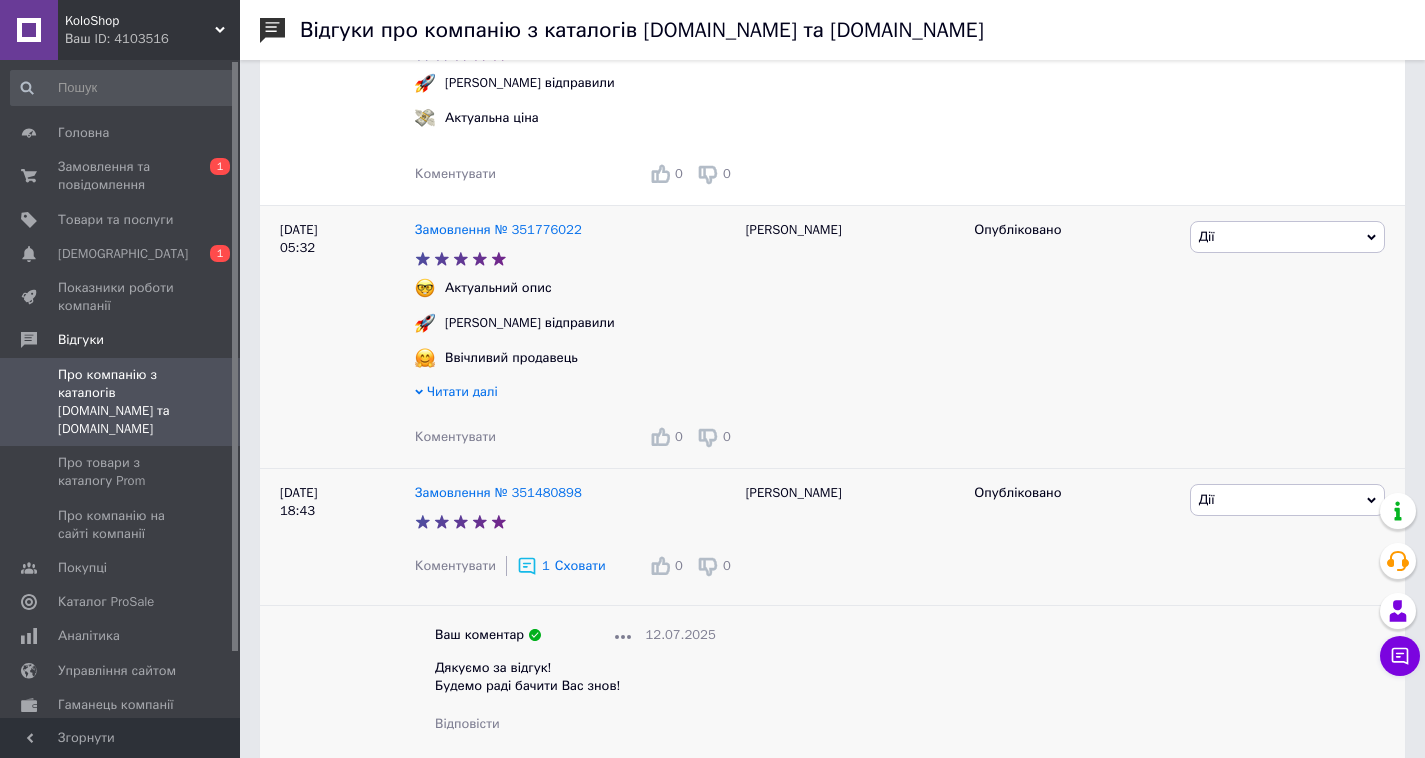 scroll, scrollTop: 600, scrollLeft: 0, axis: vertical 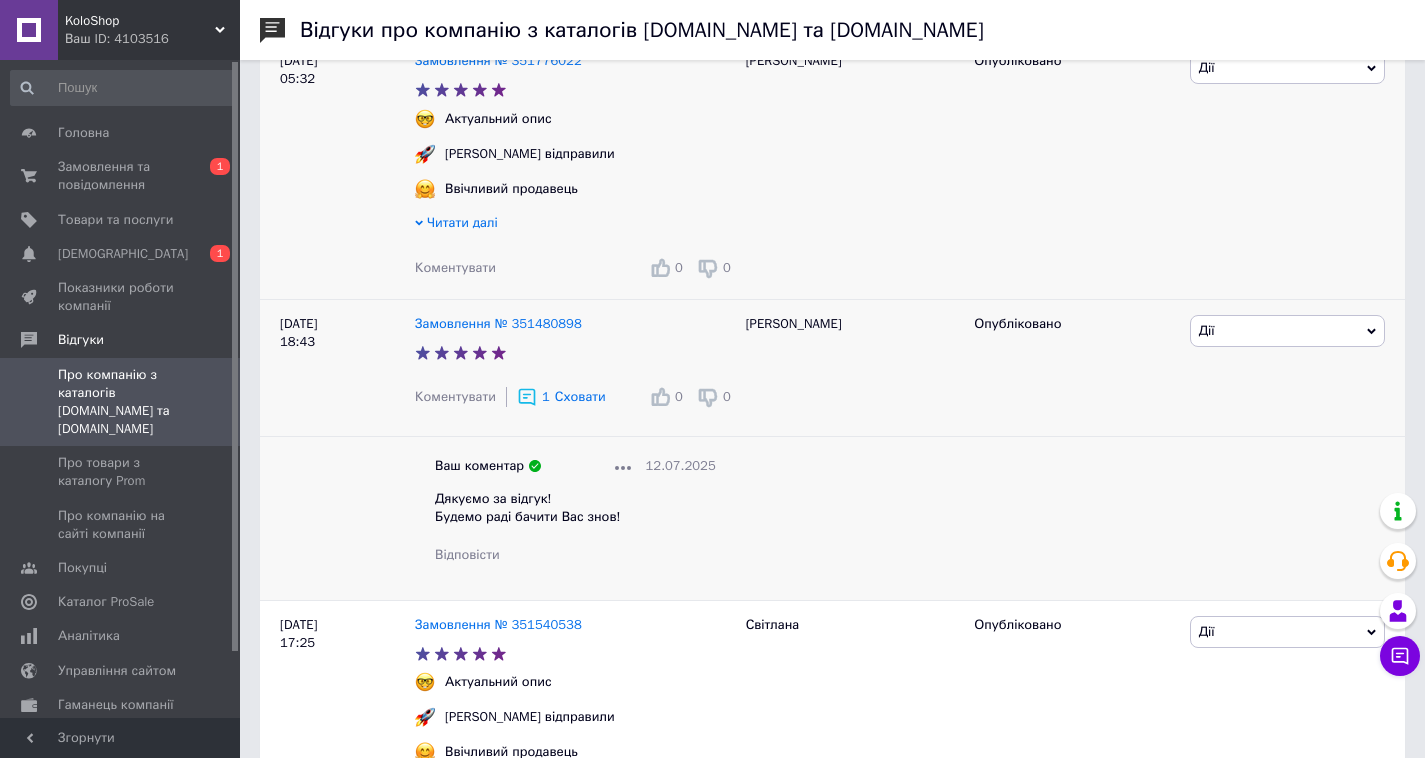 click on "Коментувати" at bounding box center (455, 267) 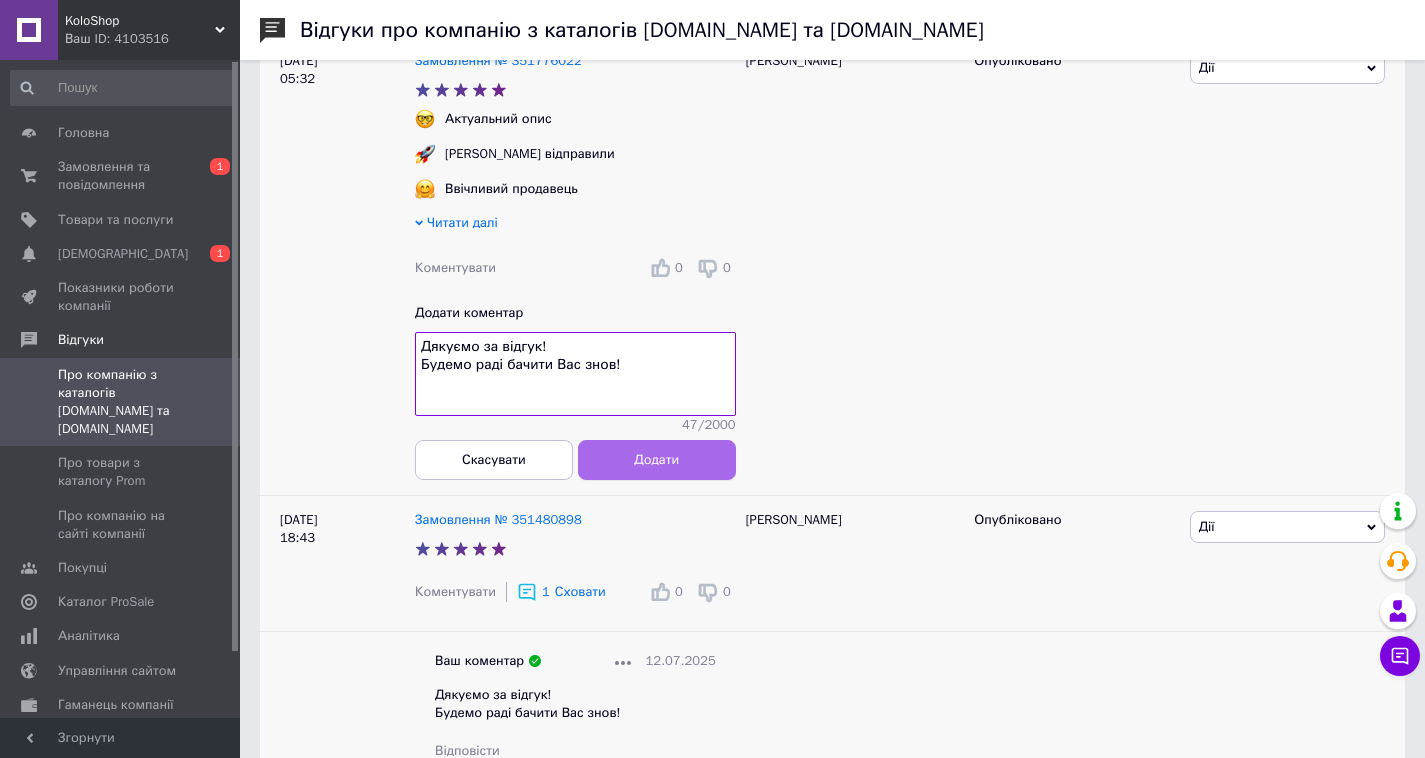 type on "Дякуємо за відгук!
Будемо раді бачити Вас знов!" 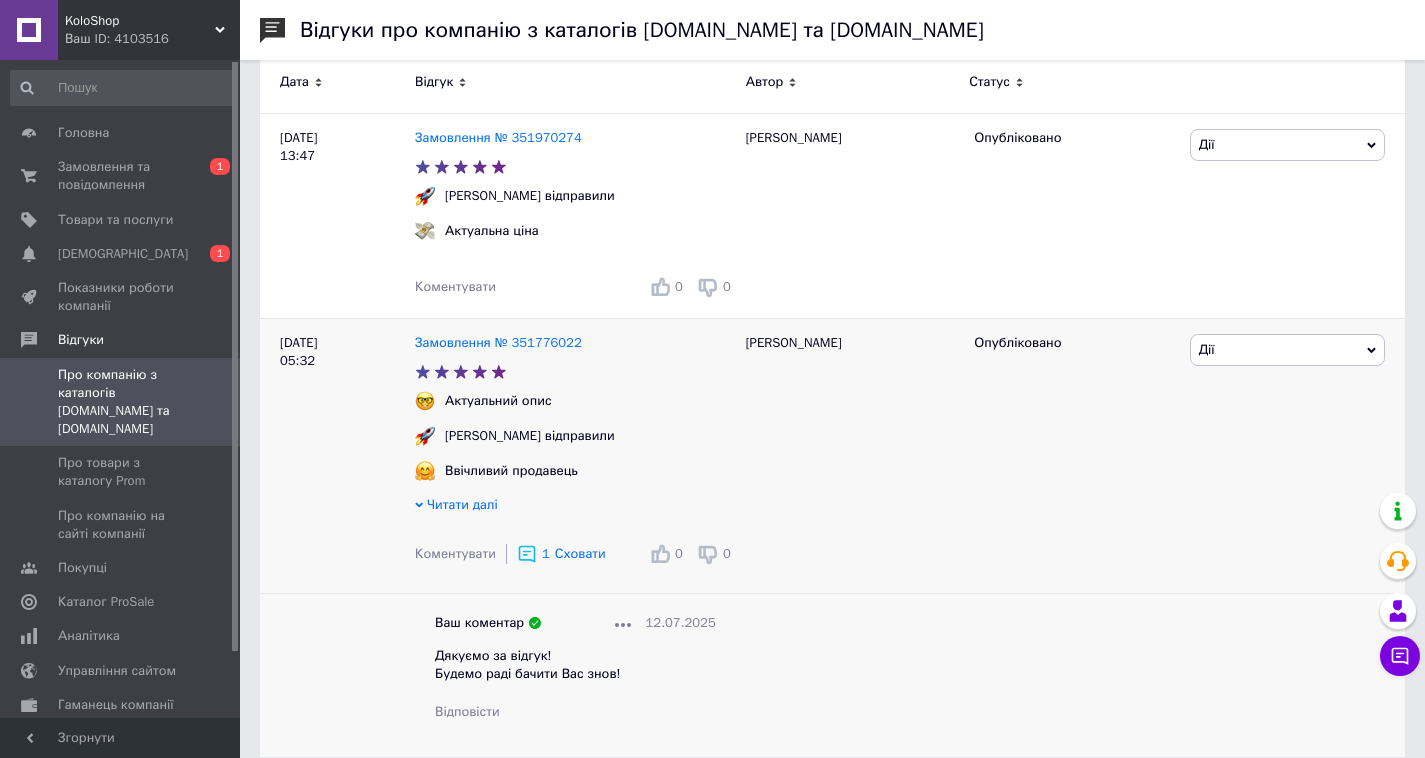 scroll, scrollTop: 200, scrollLeft: 0, axis: vertical 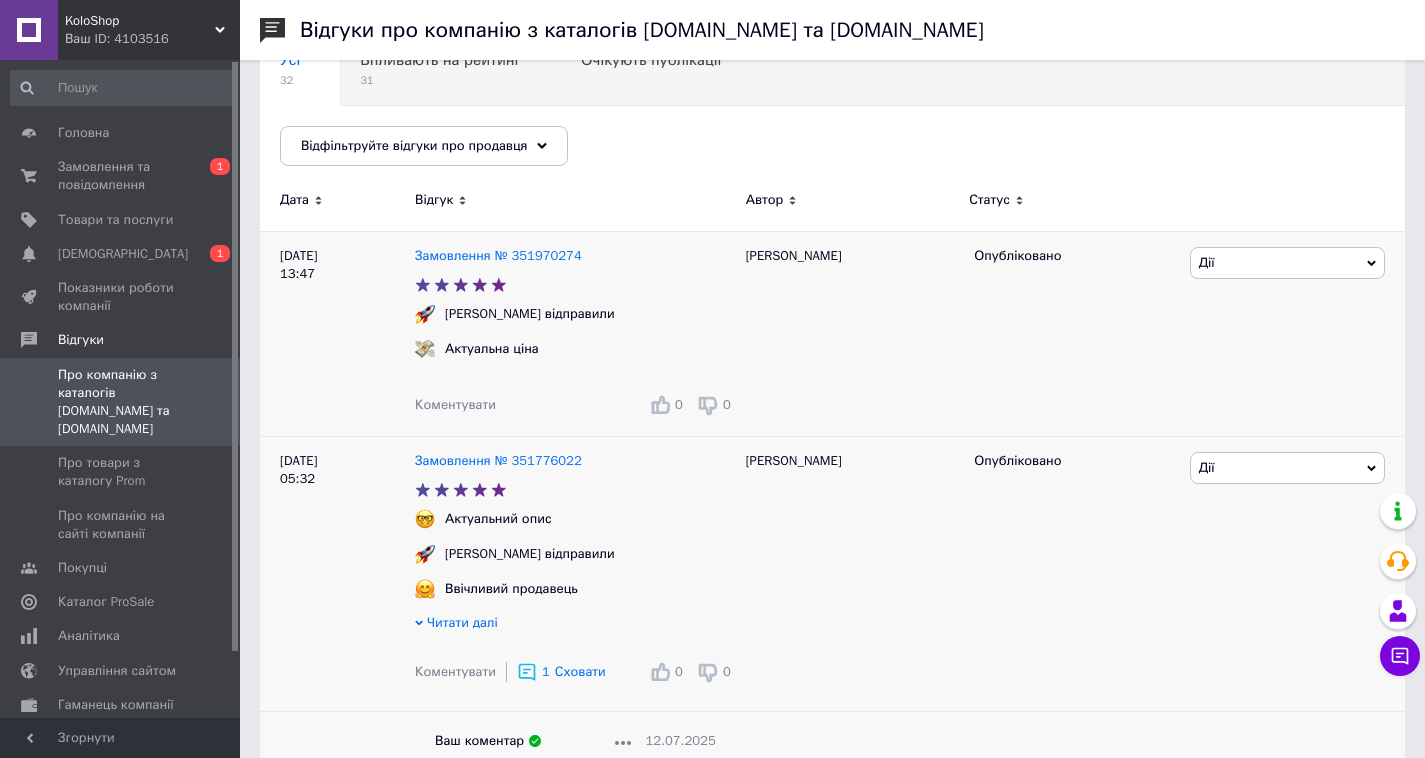 click on "Коментувати" at bounding box center [455, 404] 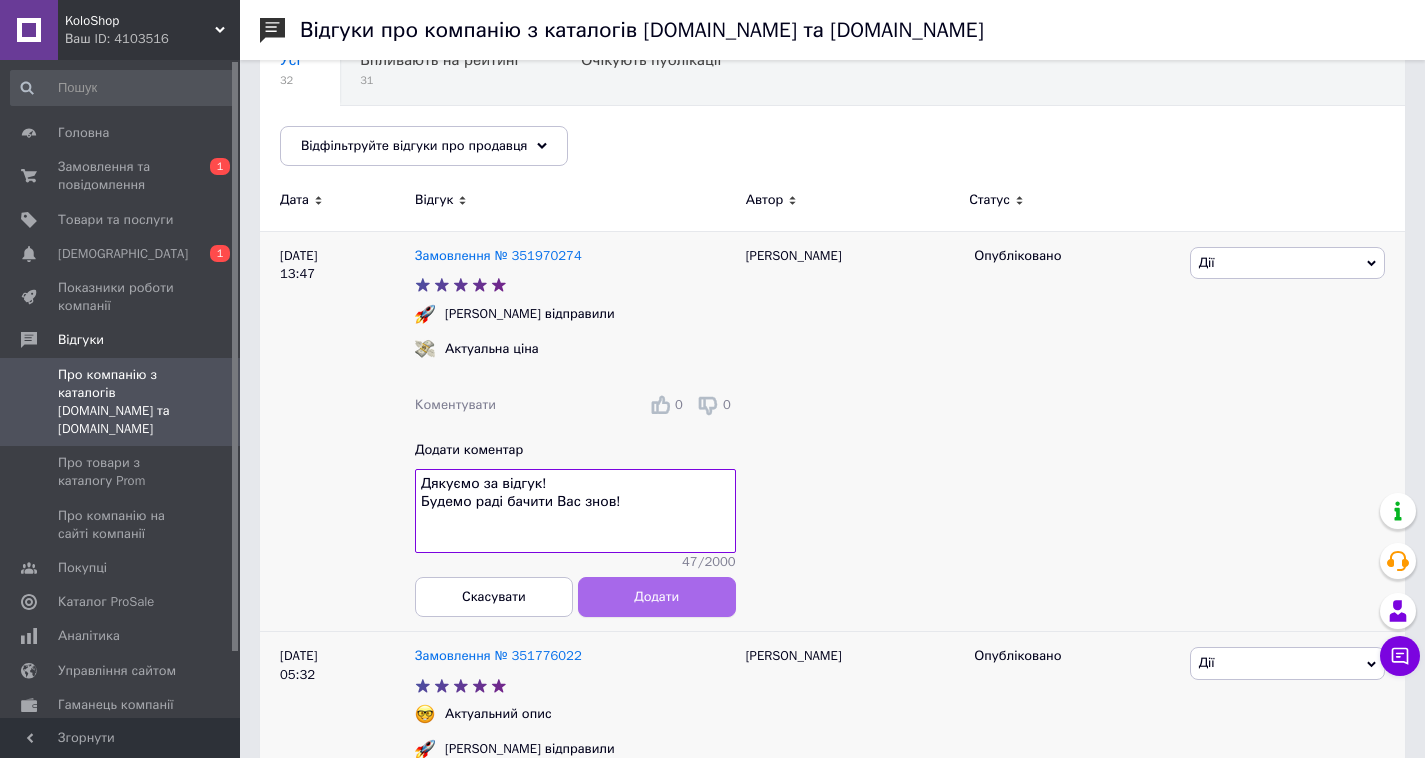 type on "Дякуємо за відгук!
Будемо раді бачити Вас знов!" 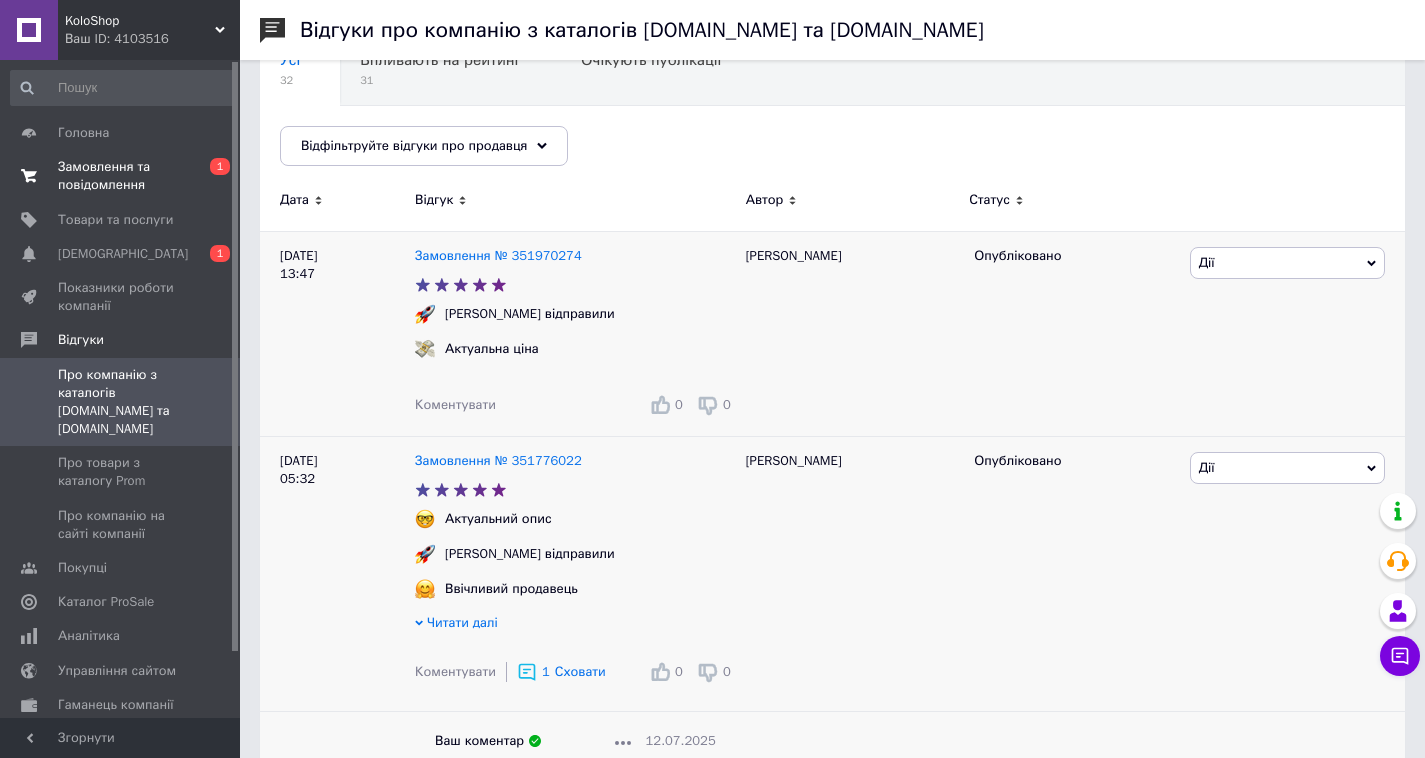 click on "Замовлення та повідомлення" at bounding box center [121, 176] 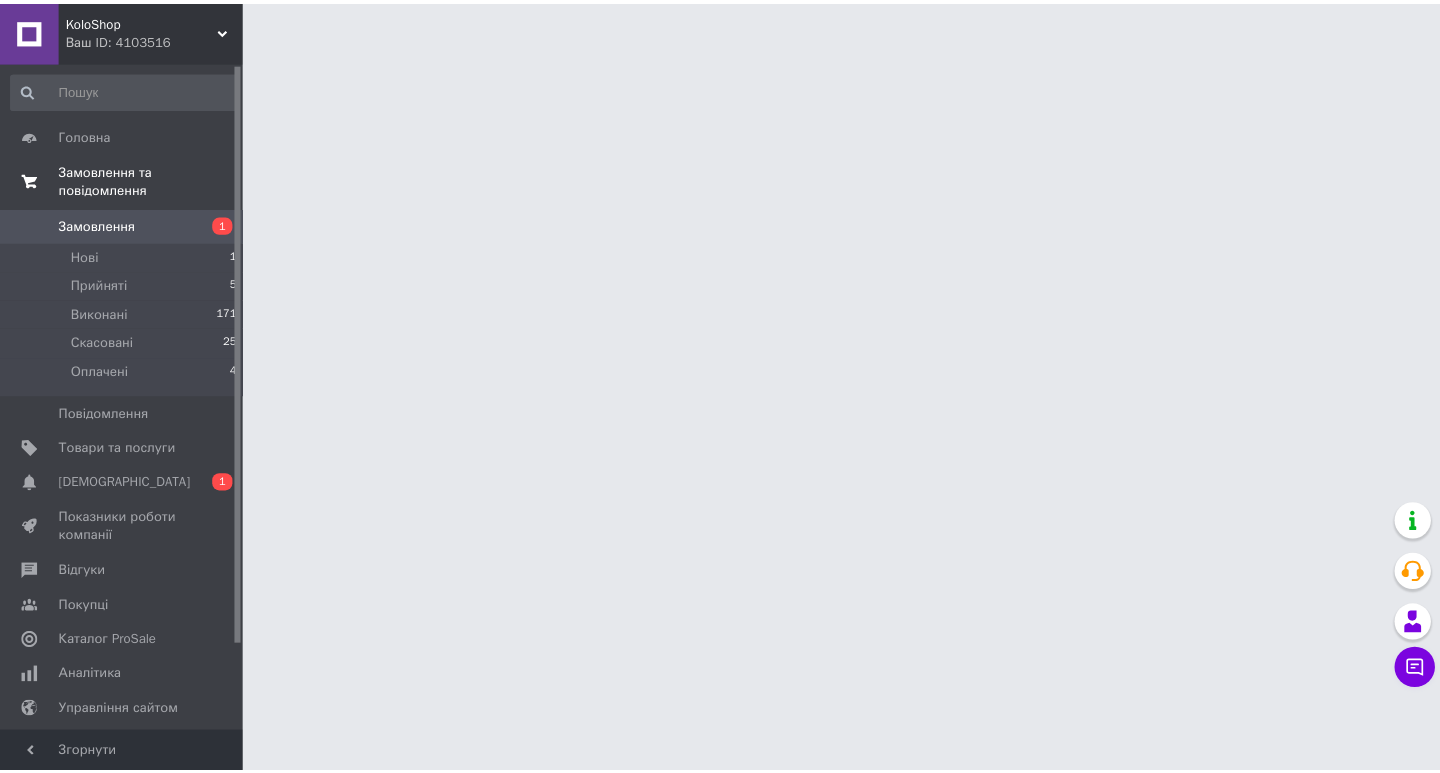 scroll, scrollTop: 0, scrollLeft: 0, axis: both 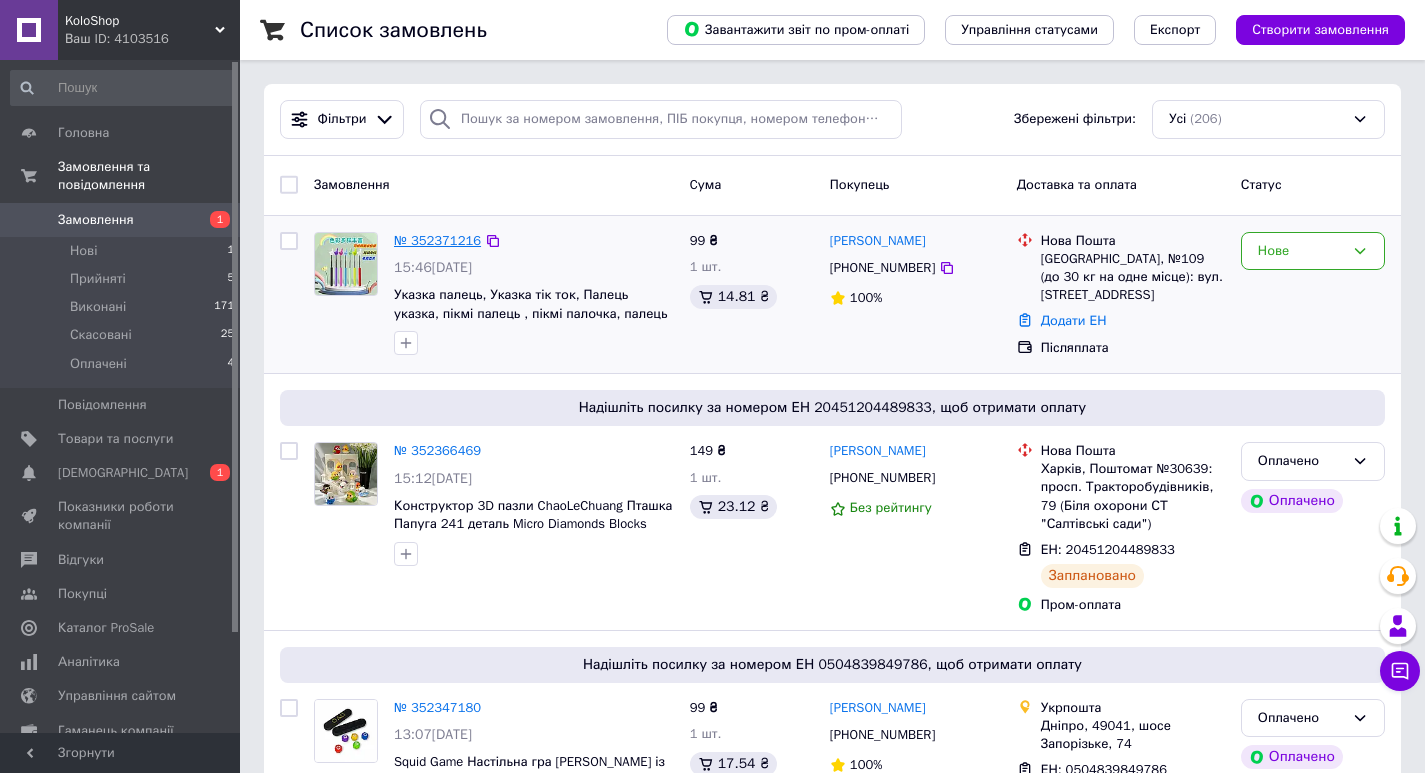 click on "№ 352371216" at bounding box center [437, 240] 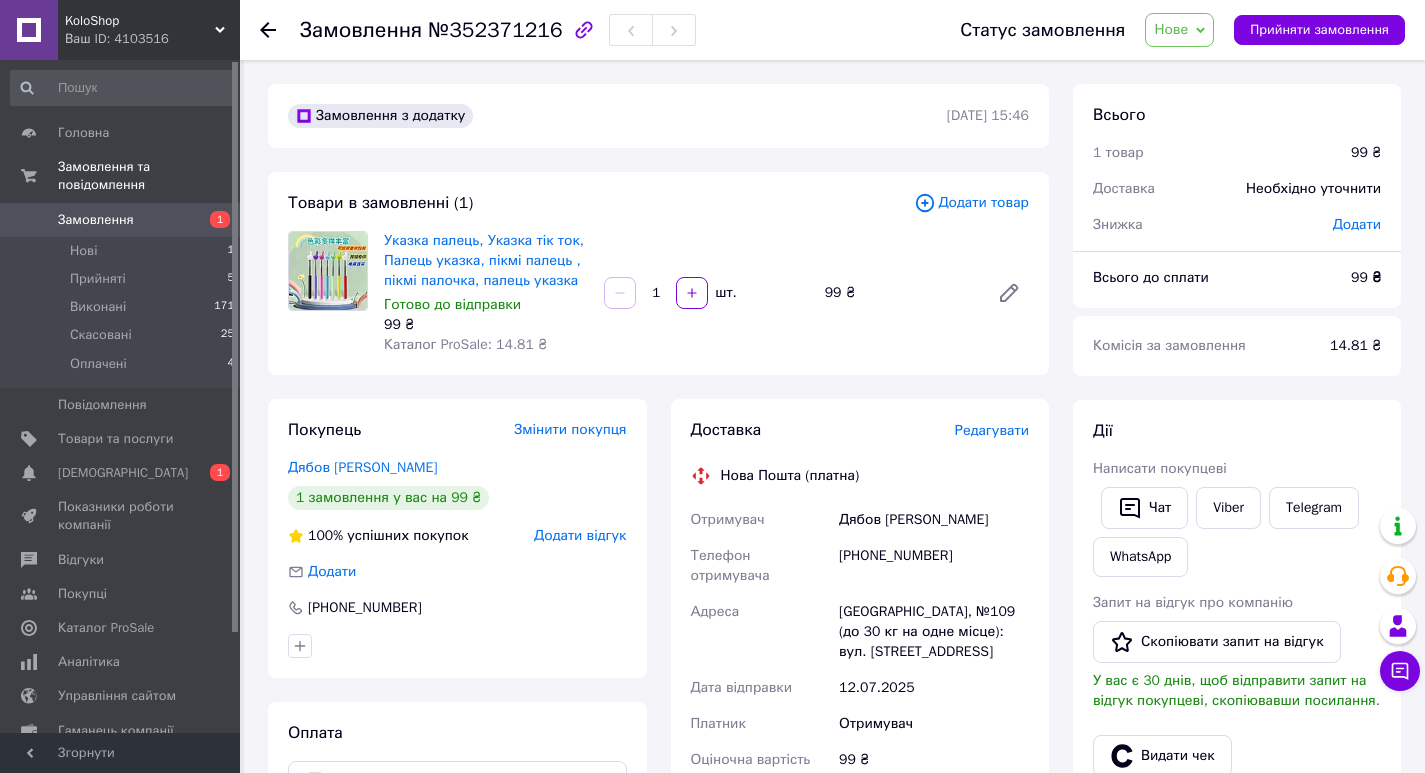 click on "Нове" at bounding box center (1171, 29) 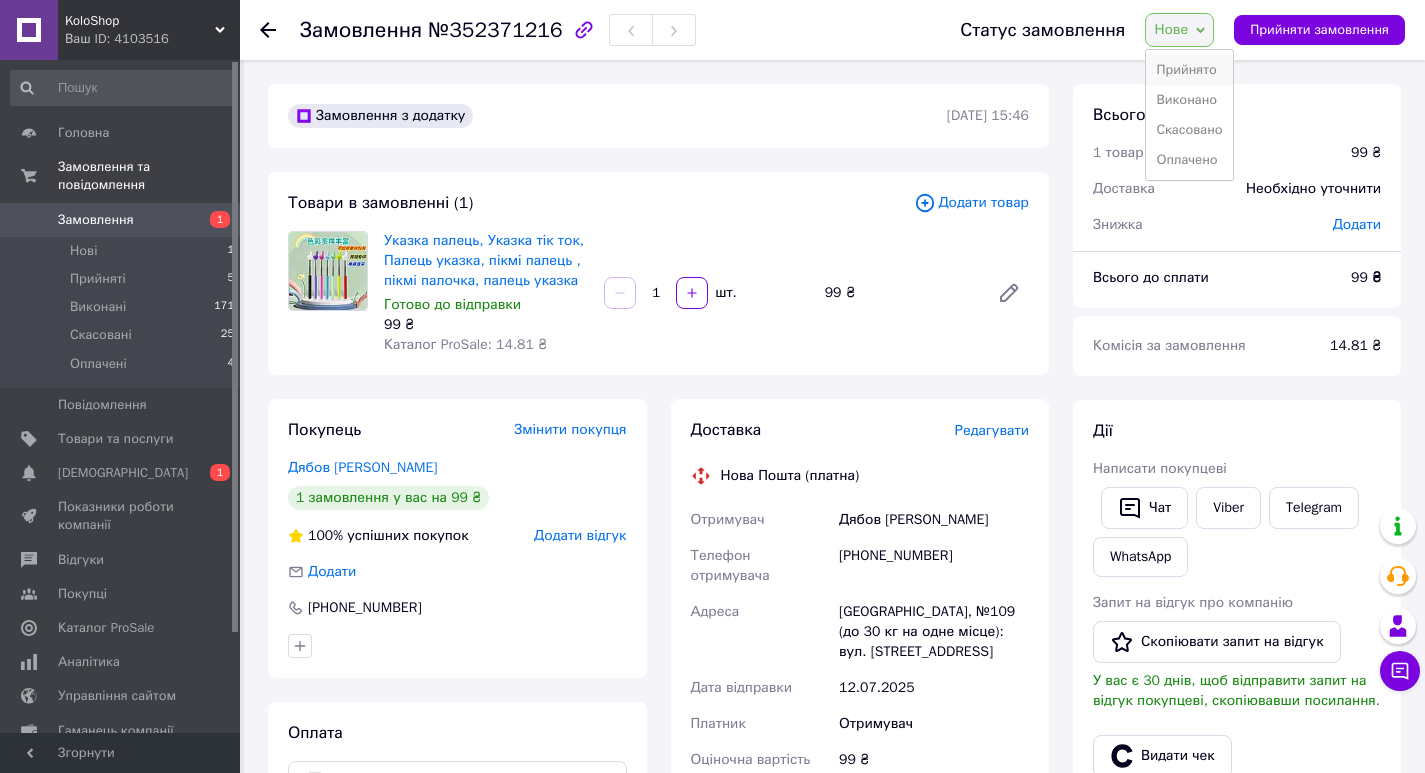 click on "Прийнято" at bounding box center (1189, 70) 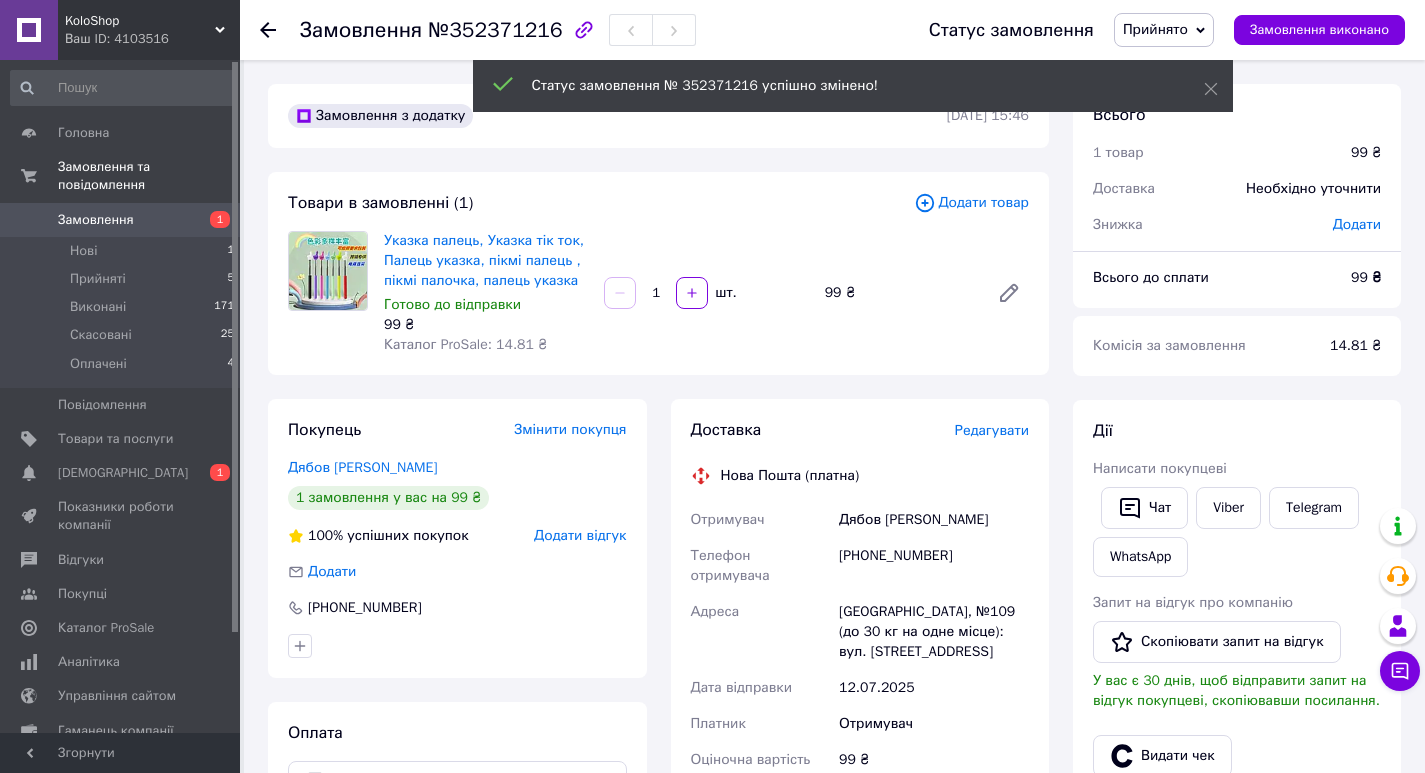 click on "Редагувати" at bounding box center (992, 430) 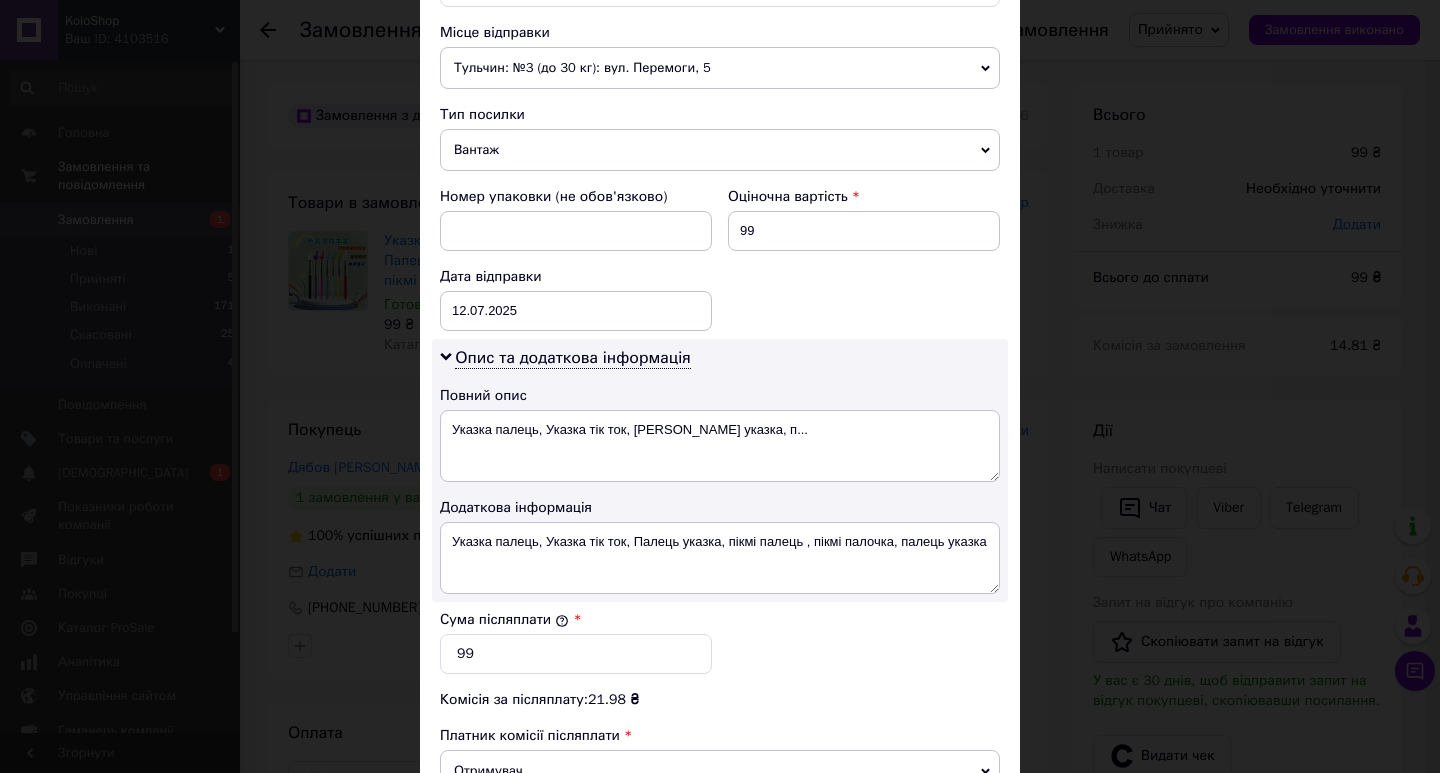 scroll, scrollTop: 700, scrollLeft: 0, axis: vertical 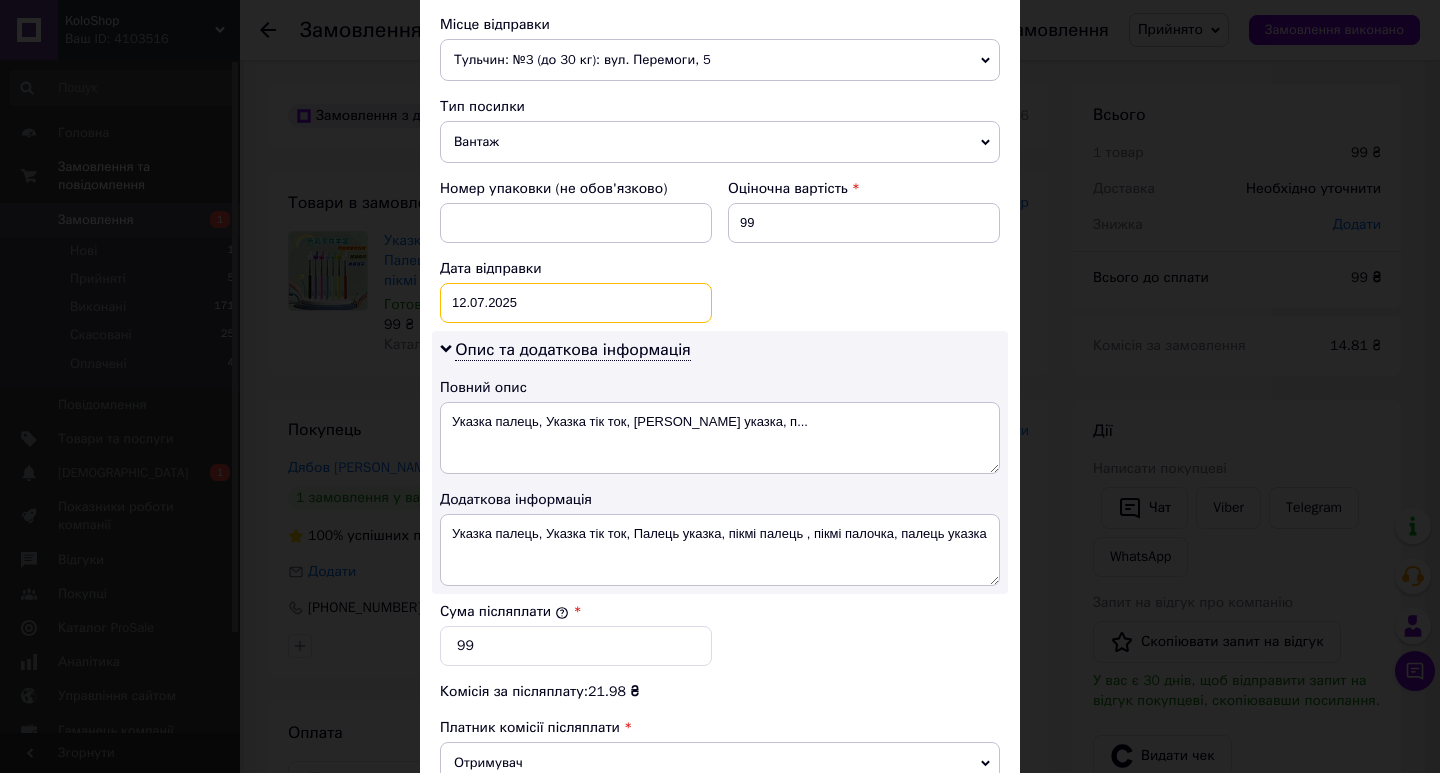 click on "12.07.2025 < 2025 > < Июль > Пн Вт Ср Чт Пт Сб Вс 30 1 2 3 4 5 6 7 8 9 10 11 12 13 14 15 16 17 18 19 20 21 22 23 24 25 26 27 28 29 30 31 1 2 3 4 5 6 7 8 9 10" at bounding box center (576, 303) 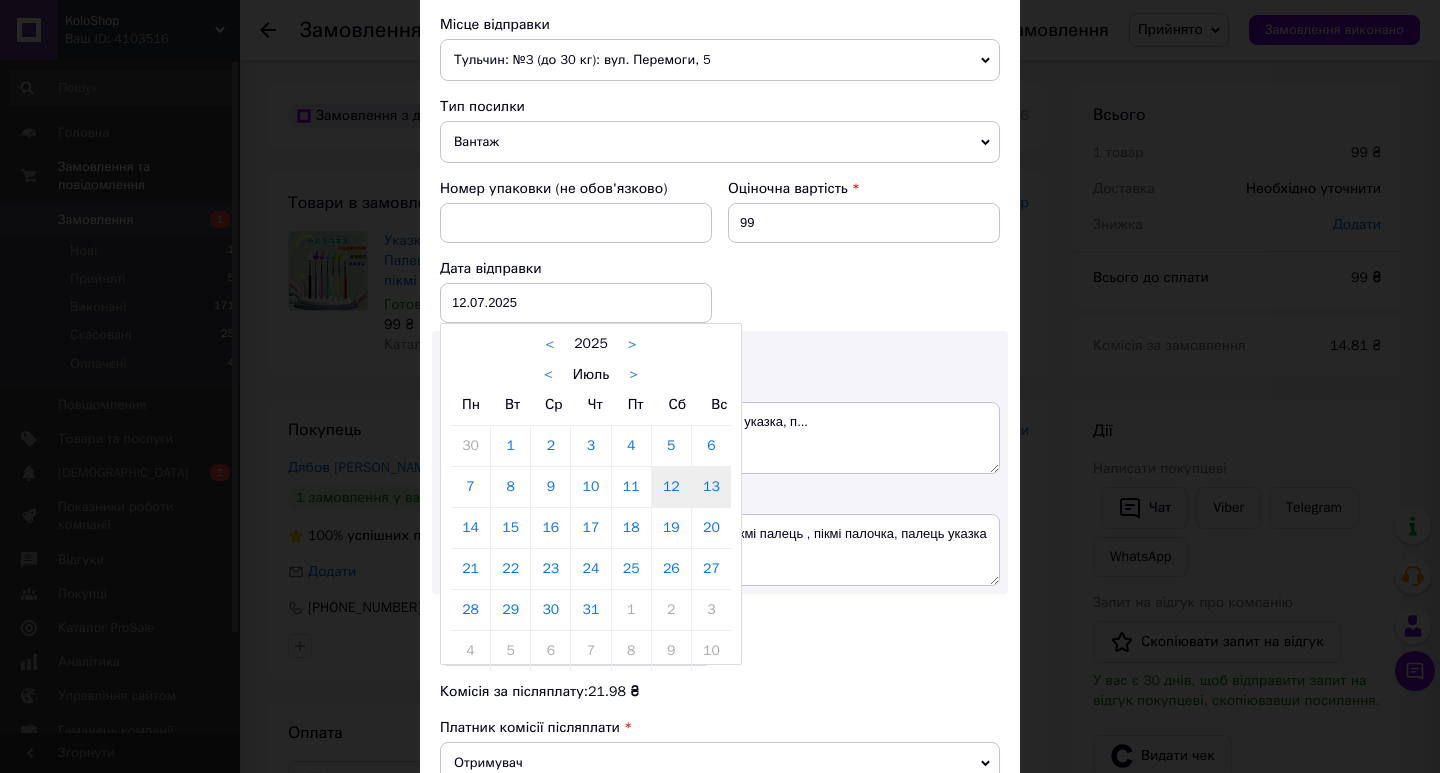 click on "13" at bounding box center [711, 487] 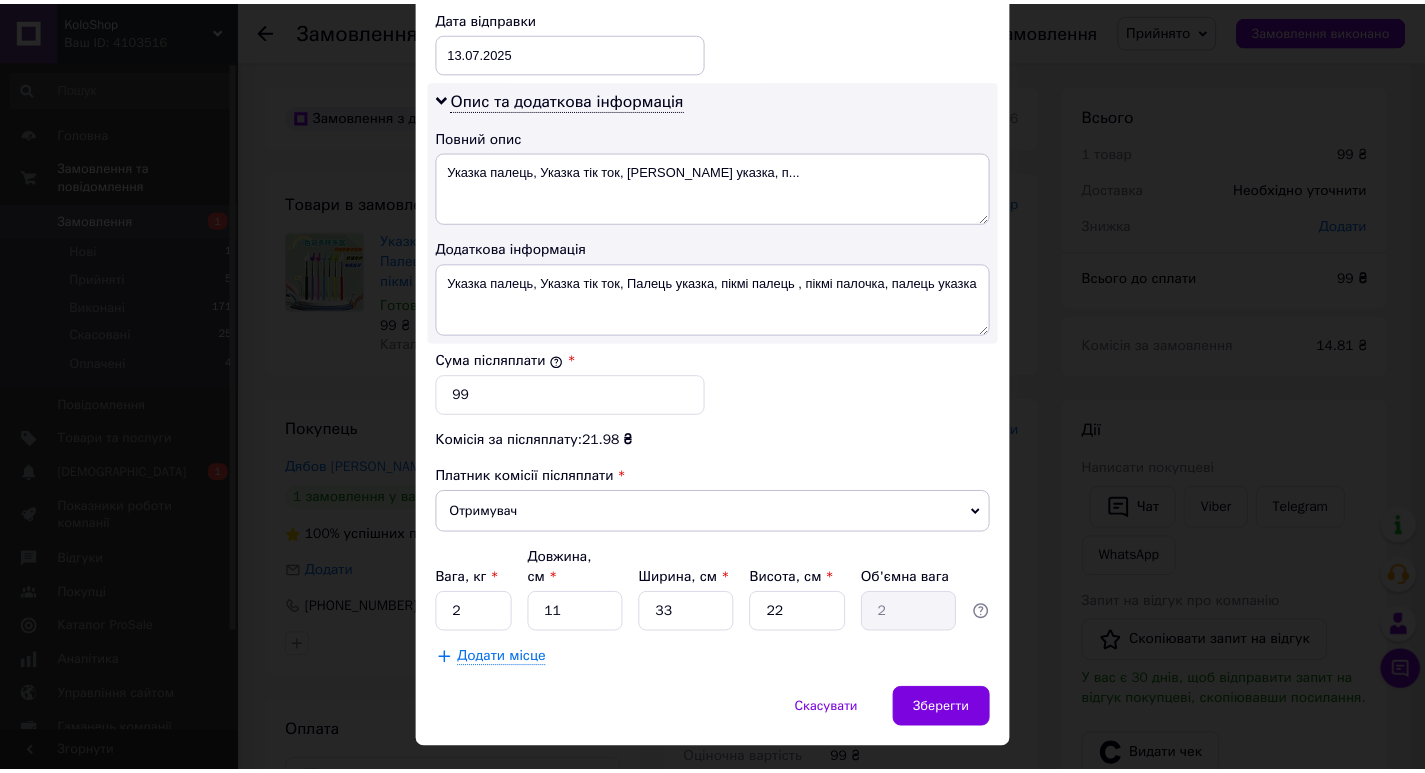 scroll, scrollTop: 977, scrollLeft: 0, axis: vertical 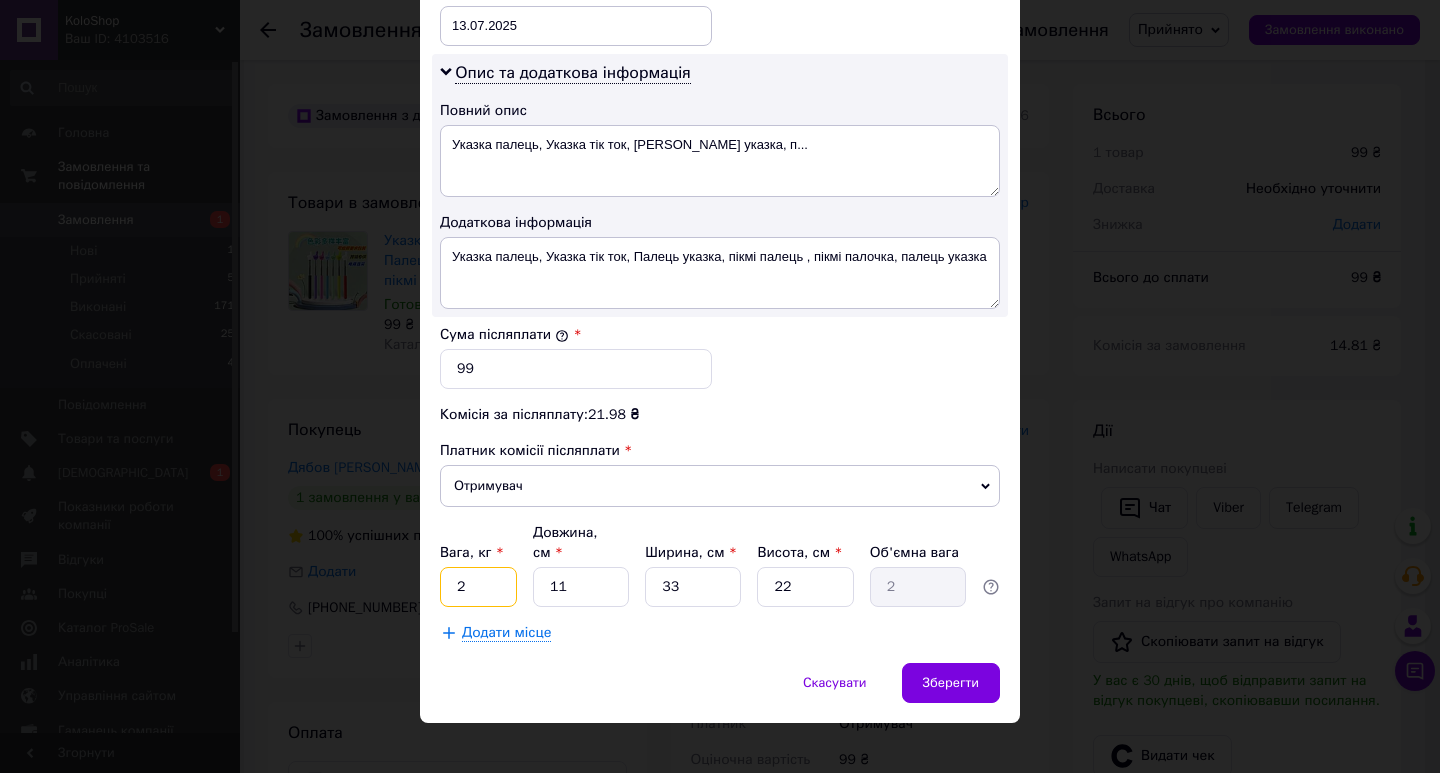drag, startPoint x: 491, startPoint y: 566, endPoint x: 455, endPoint y: 568, distance: 36.05551 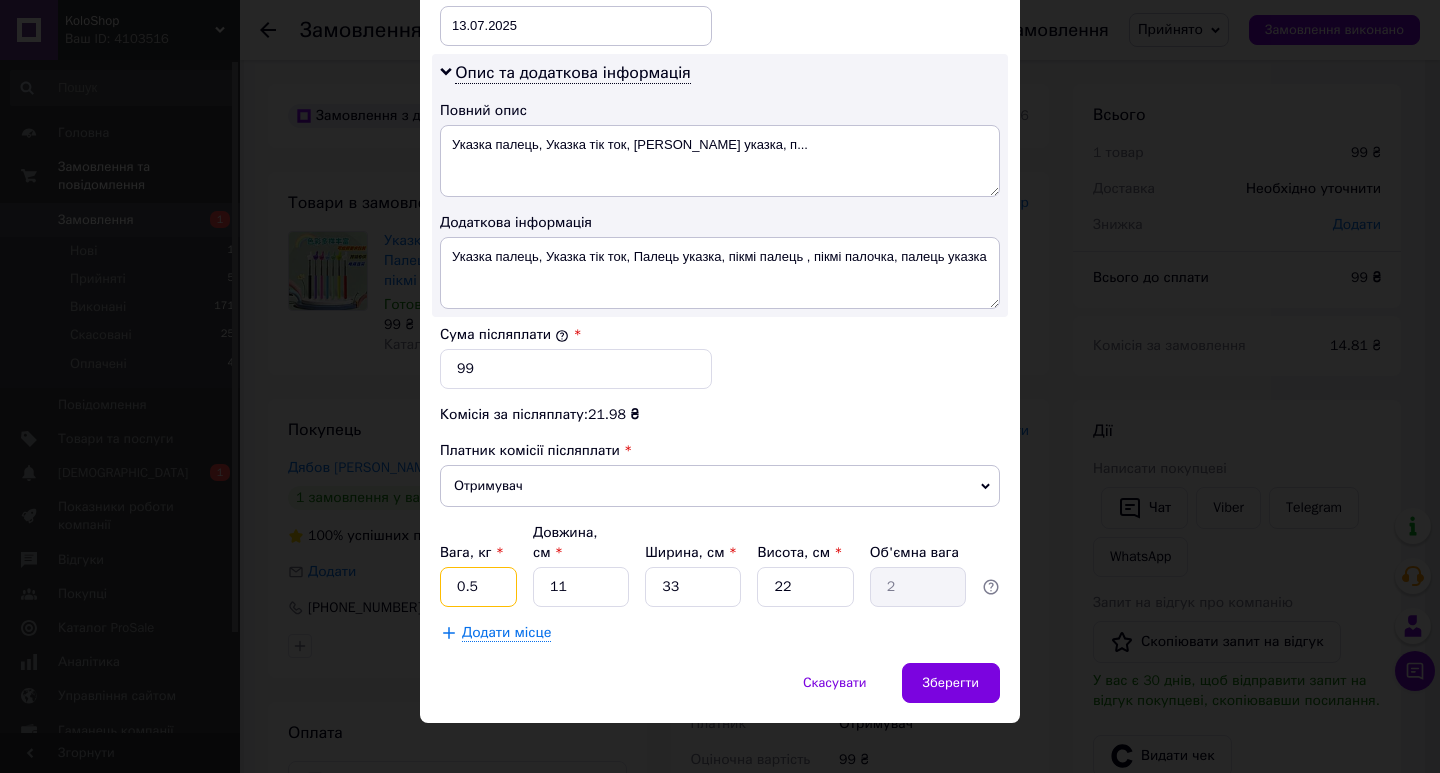 type on "0.5" 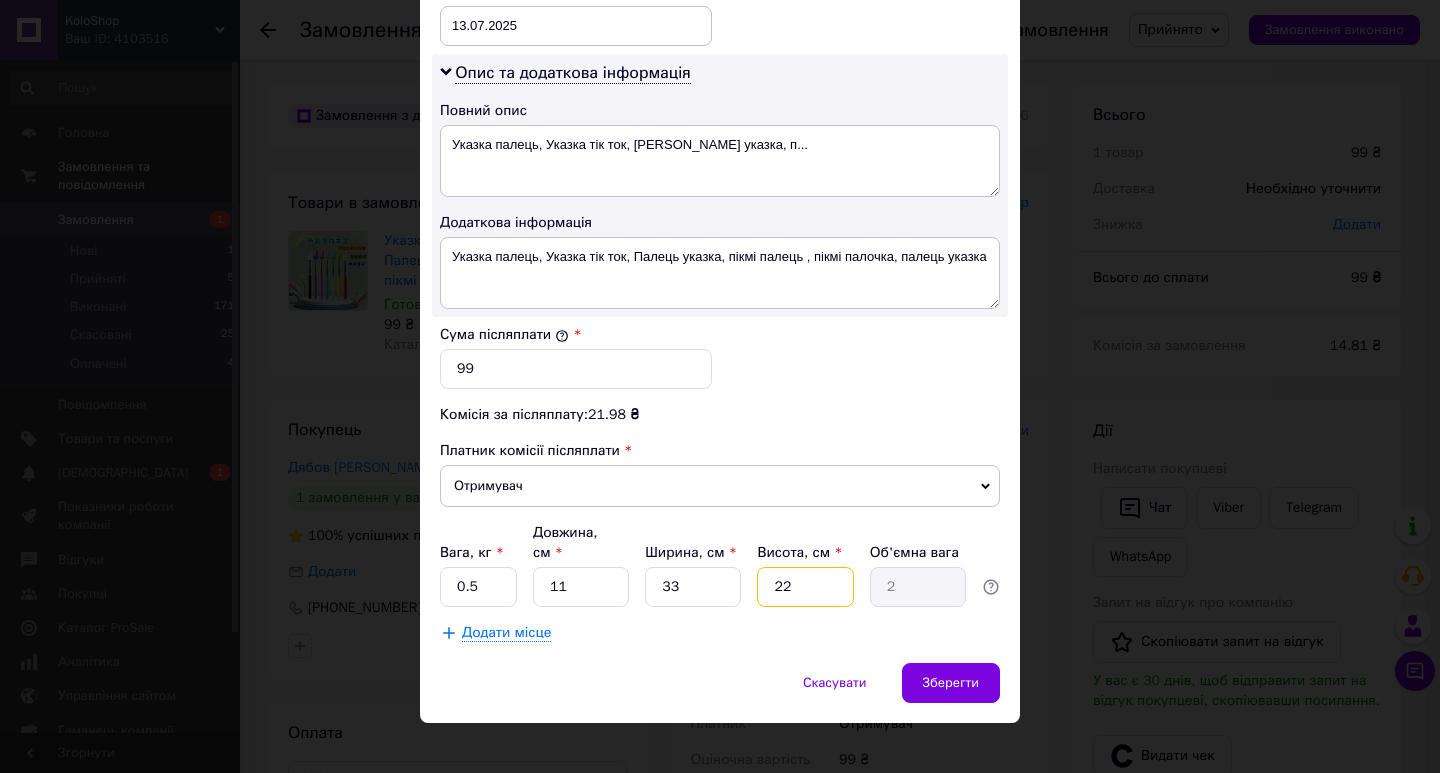 drag, startPoint x: 802, startPoint y: 565, endPoint x: 773, endPoint y: 567, distance: 29.068884 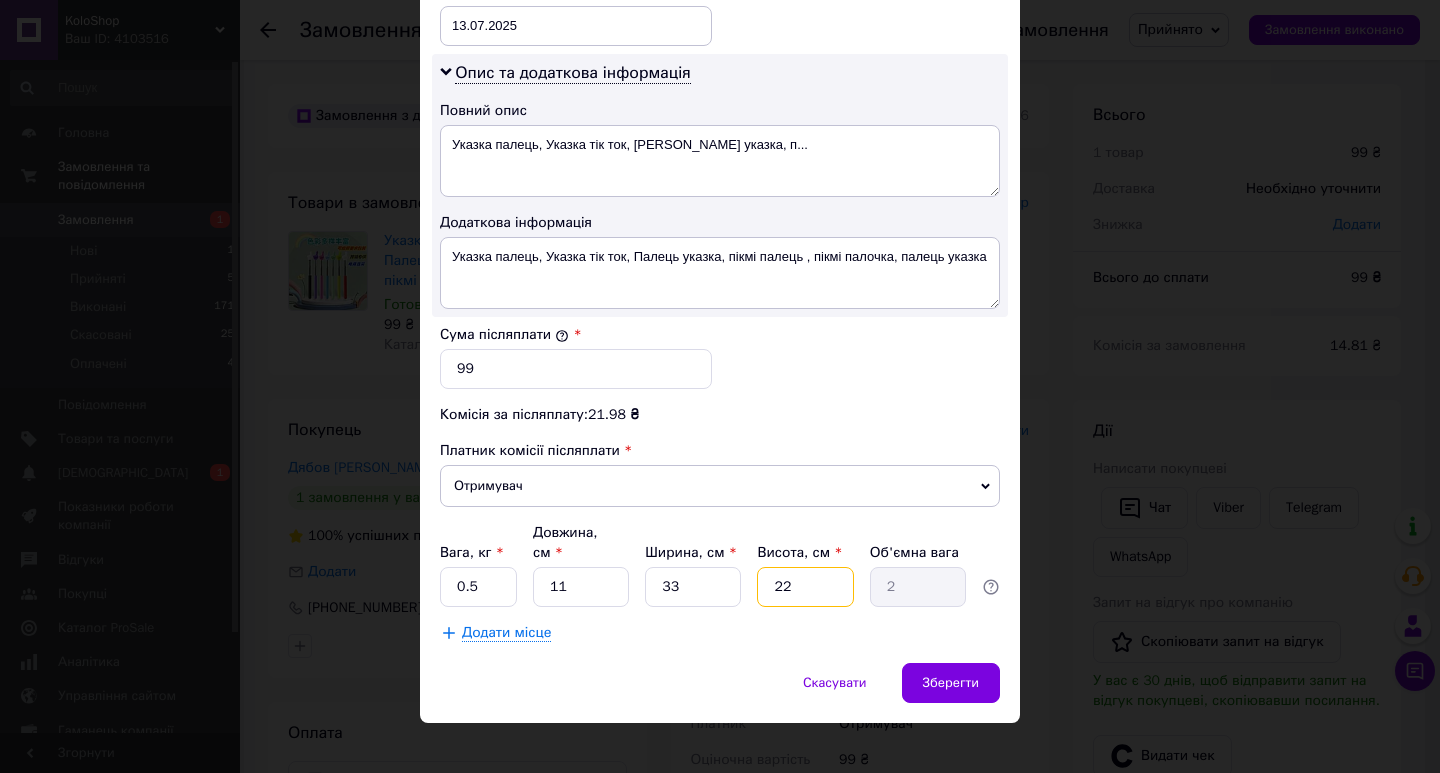 type on "2" 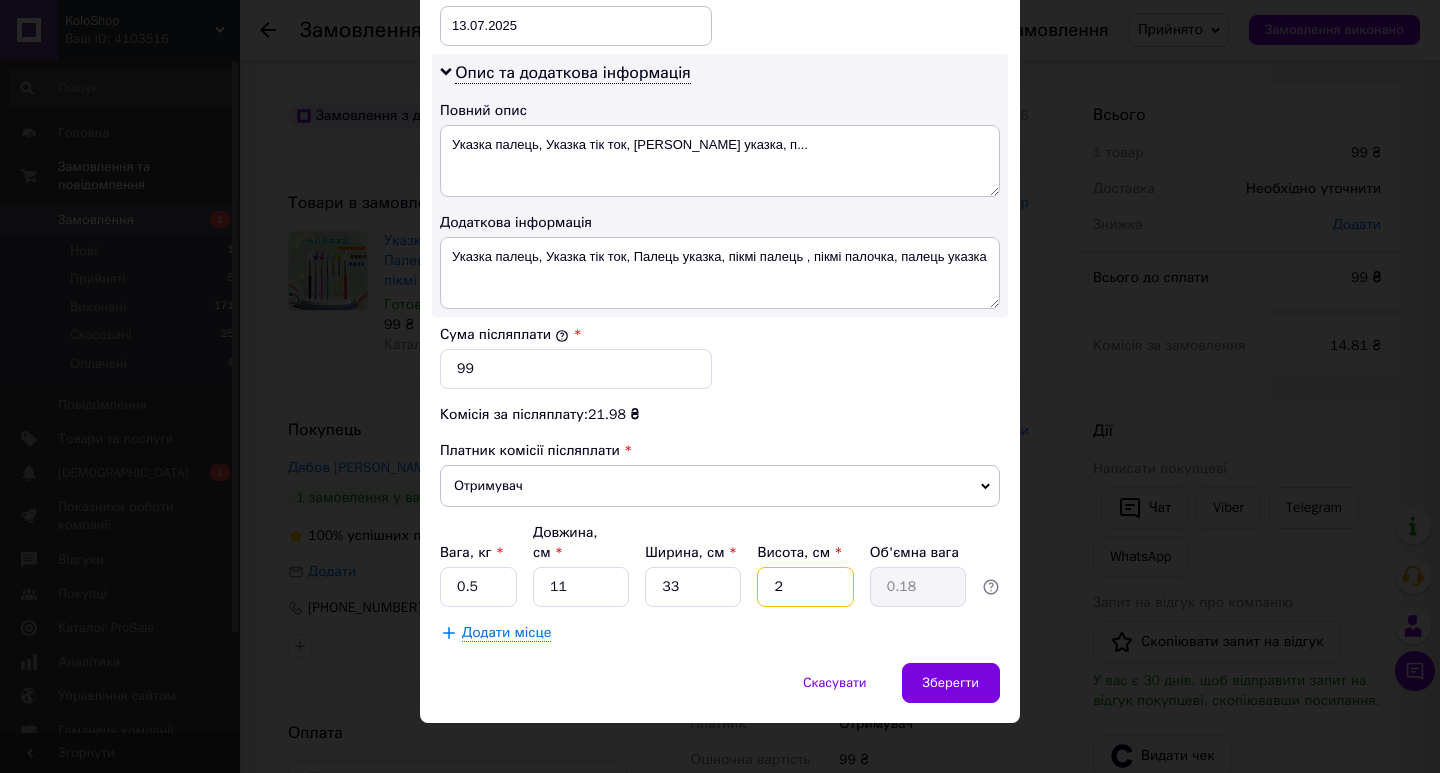type on "2" 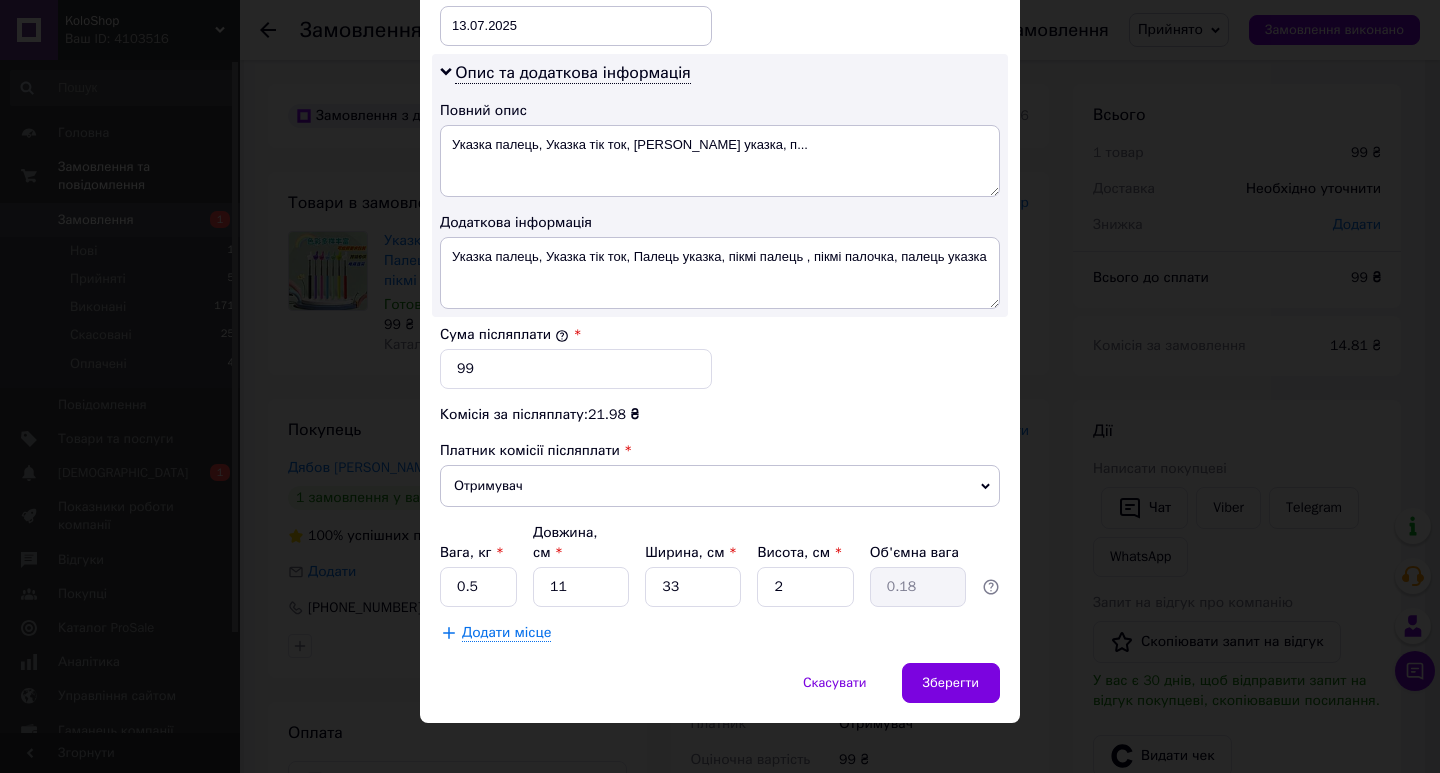 click on "Додати місце" at bounding box center (720, 633) 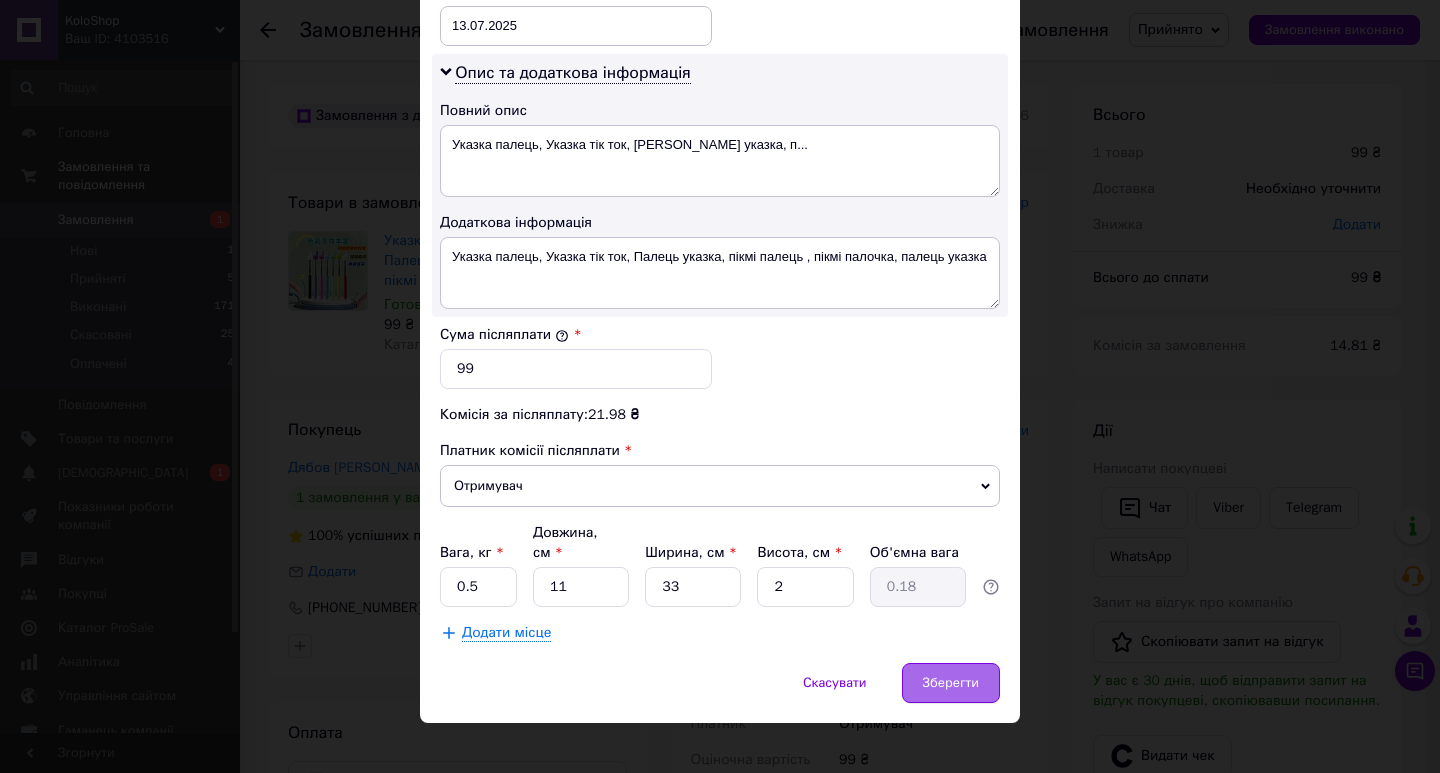 click on "Зберегти" at bounding box center [951, 683] 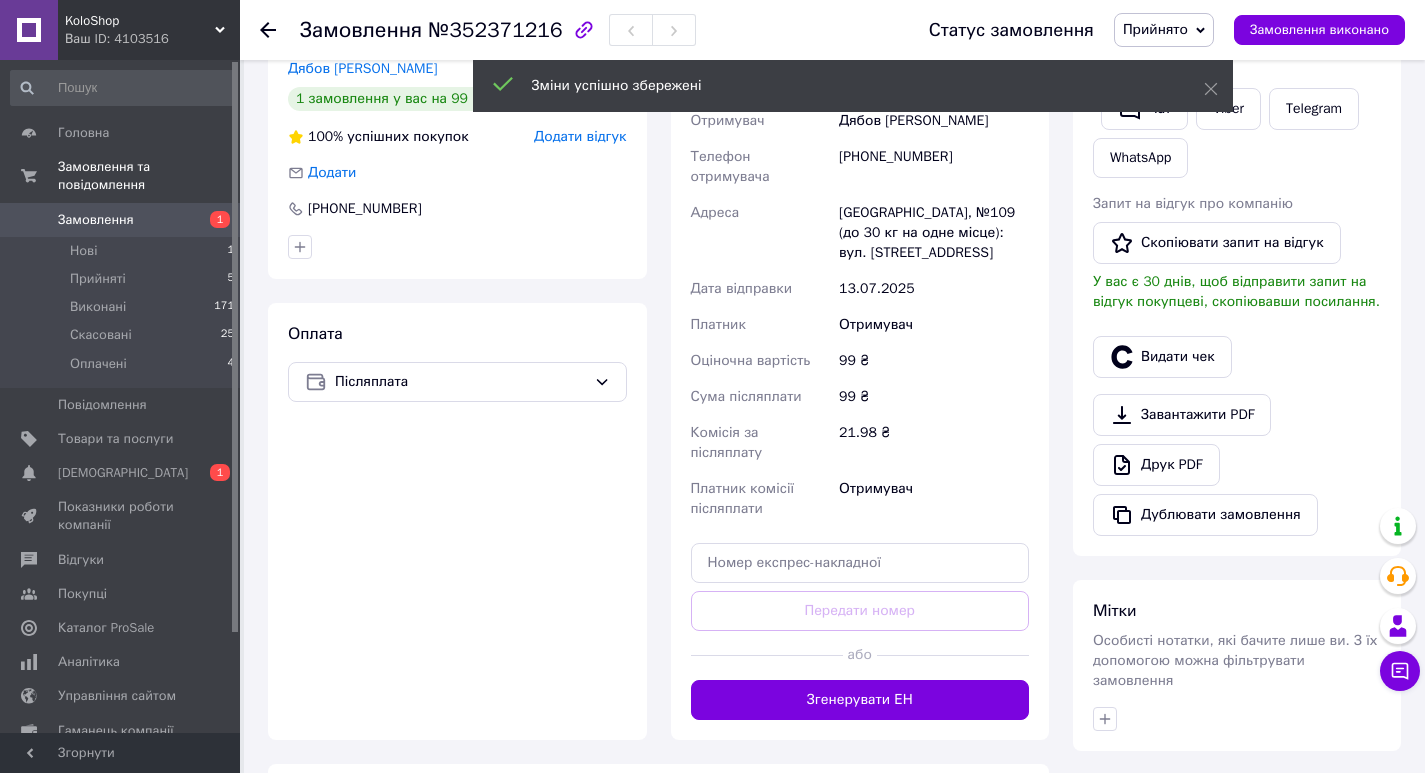 scroll, scrollTop: 400, scrollLeft: 0, axis: vertical 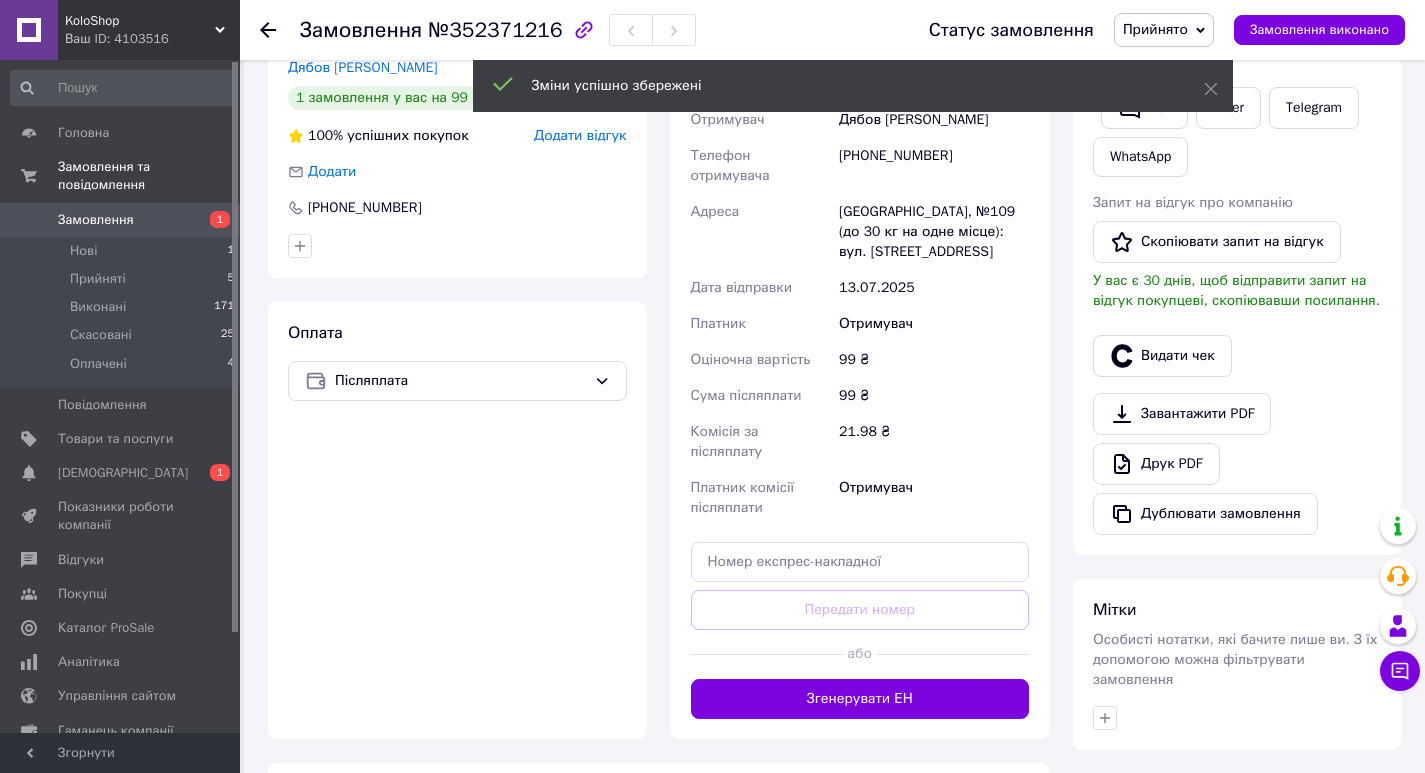 click on "Згенерувати ЕН" at bounding box center (860, 699) 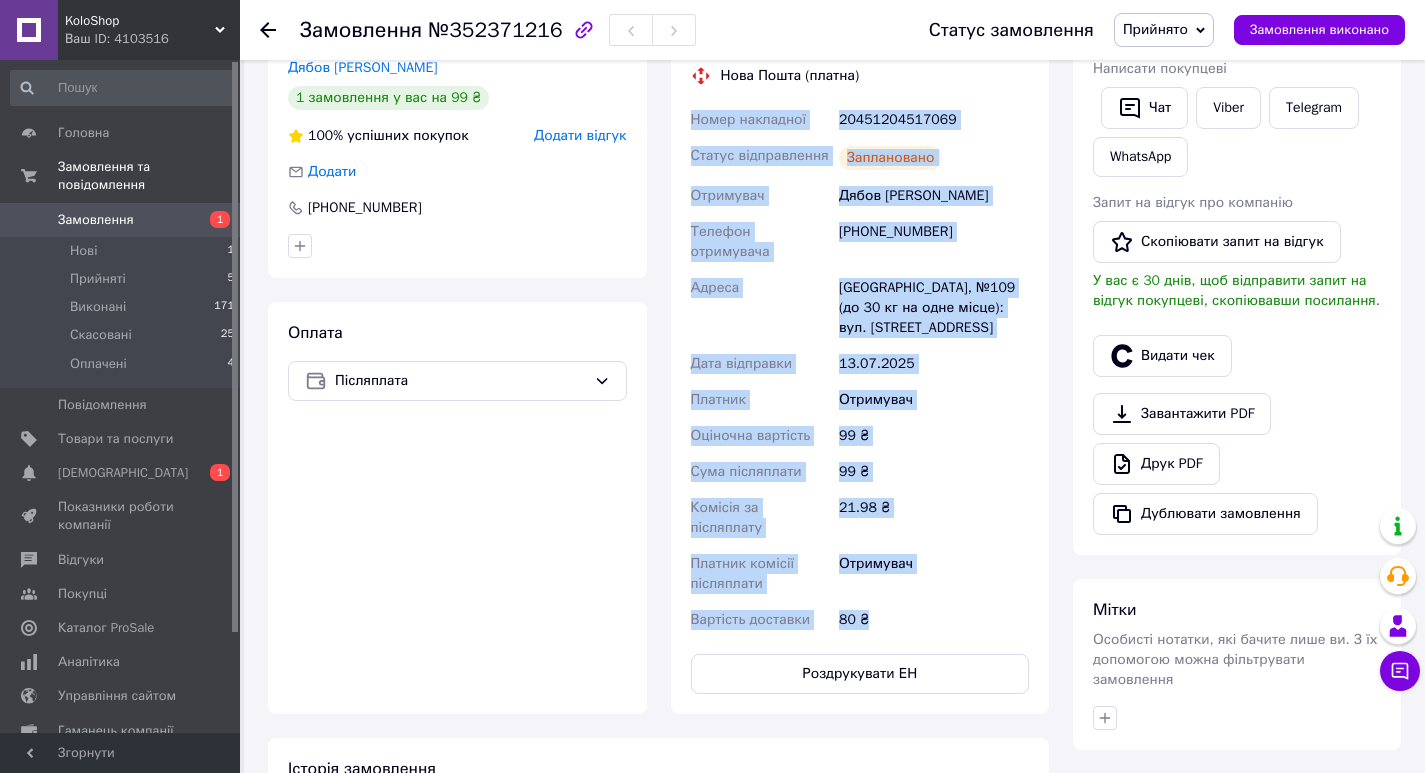 drag, startPoint x: 875, startPoint y: 575, endPoint x: 677, endPoint y: 131, distance: 486.14813 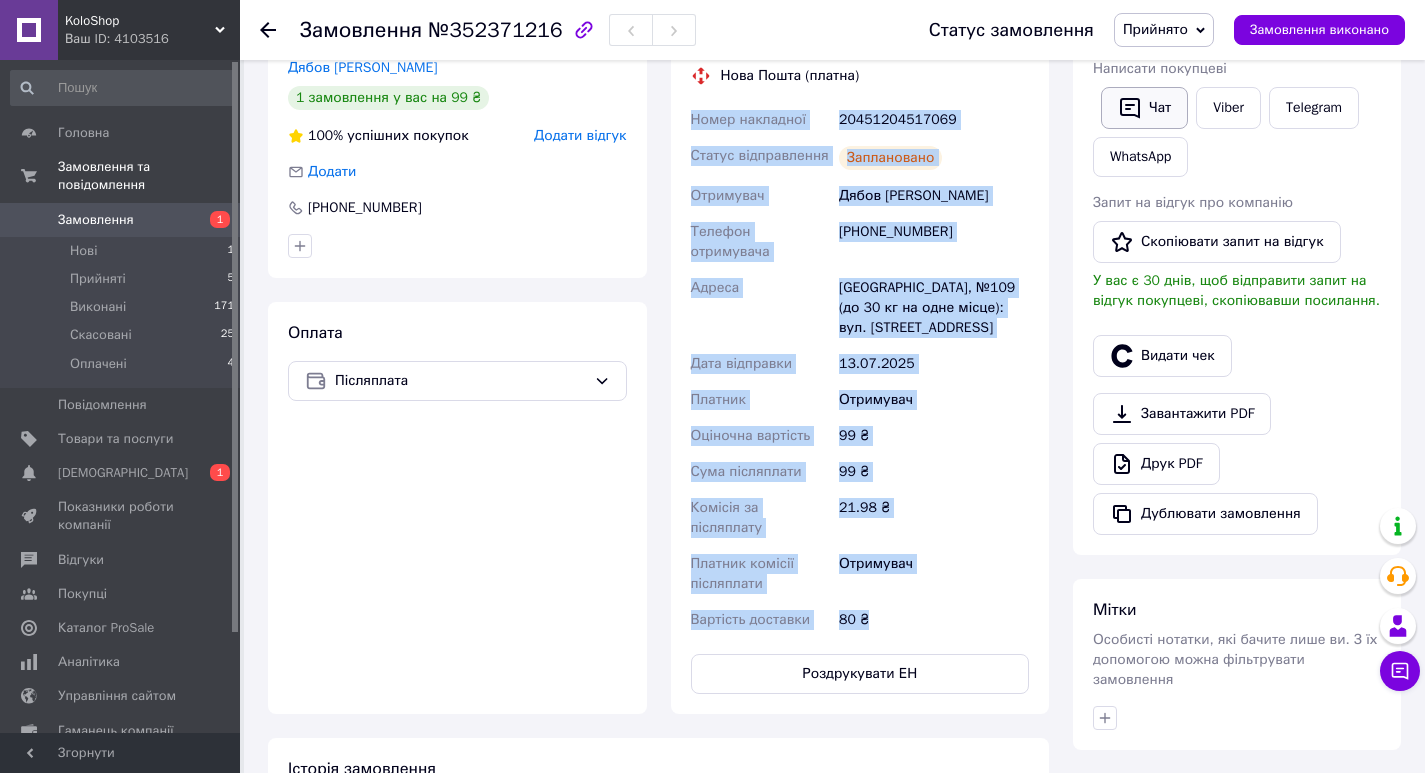 click on "Чат" at bounding box center [1144, 108] 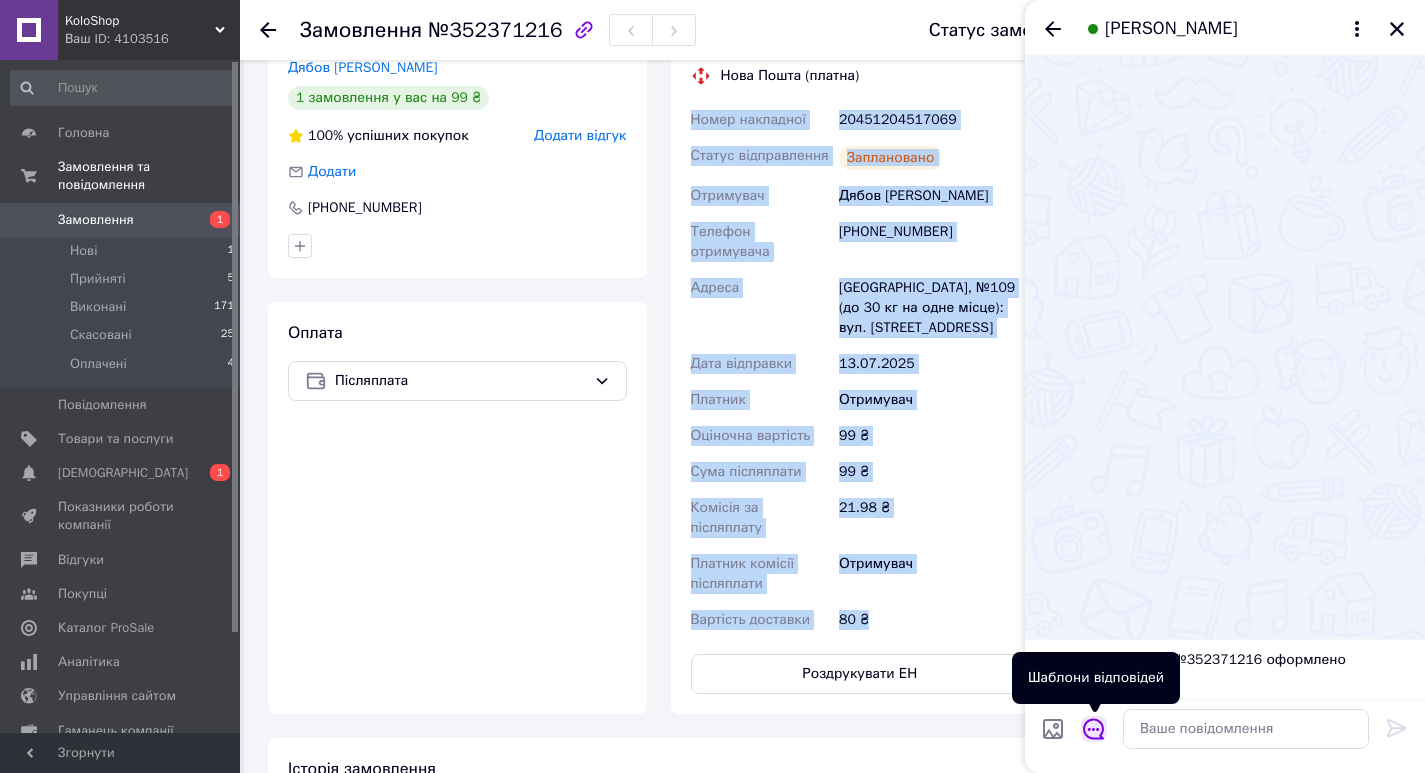 click 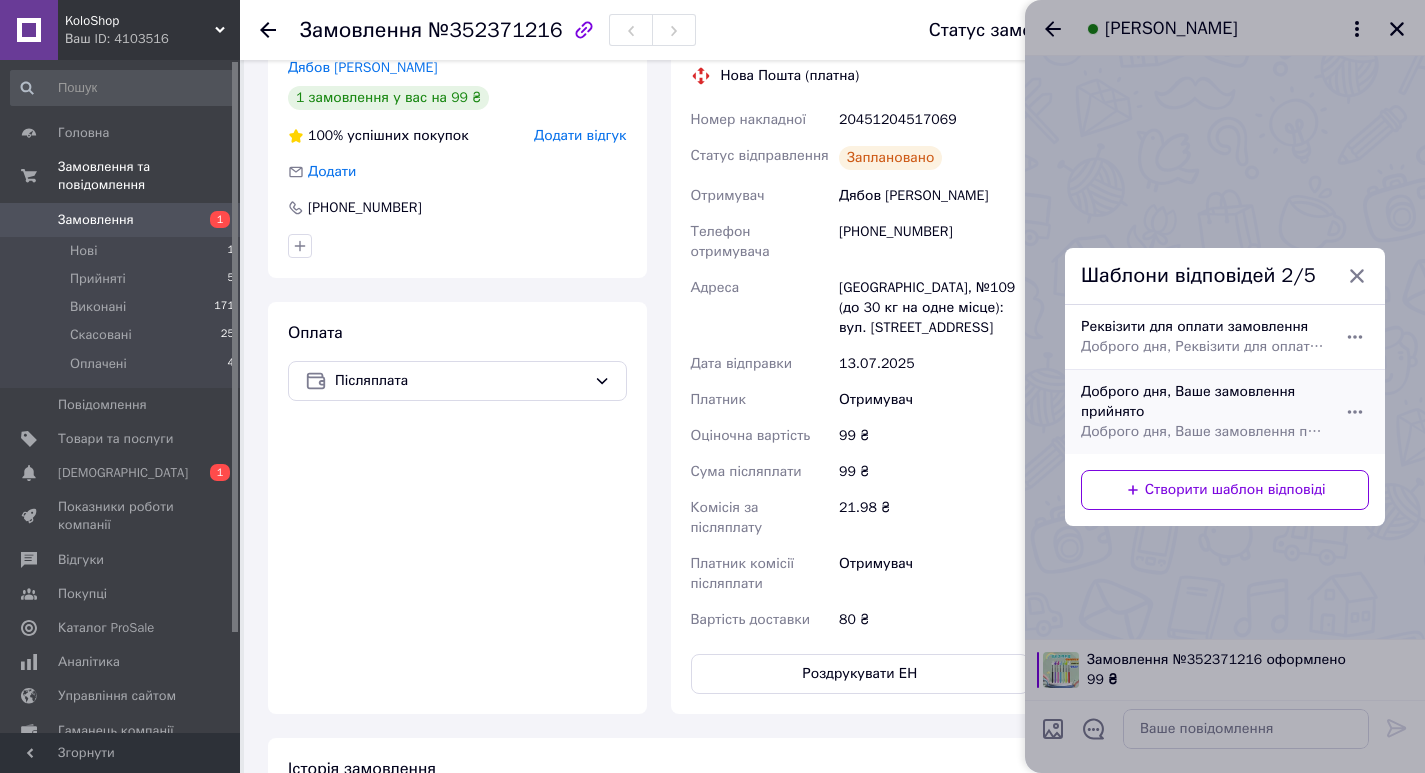 click on "Доброго дня, Ваше замовлення прийнято Доброго дня, Ваше замовлення прийнято та готується до відправки.
Дякуємо, що обрали наш магазин!" at bounding box center (1203, 412) 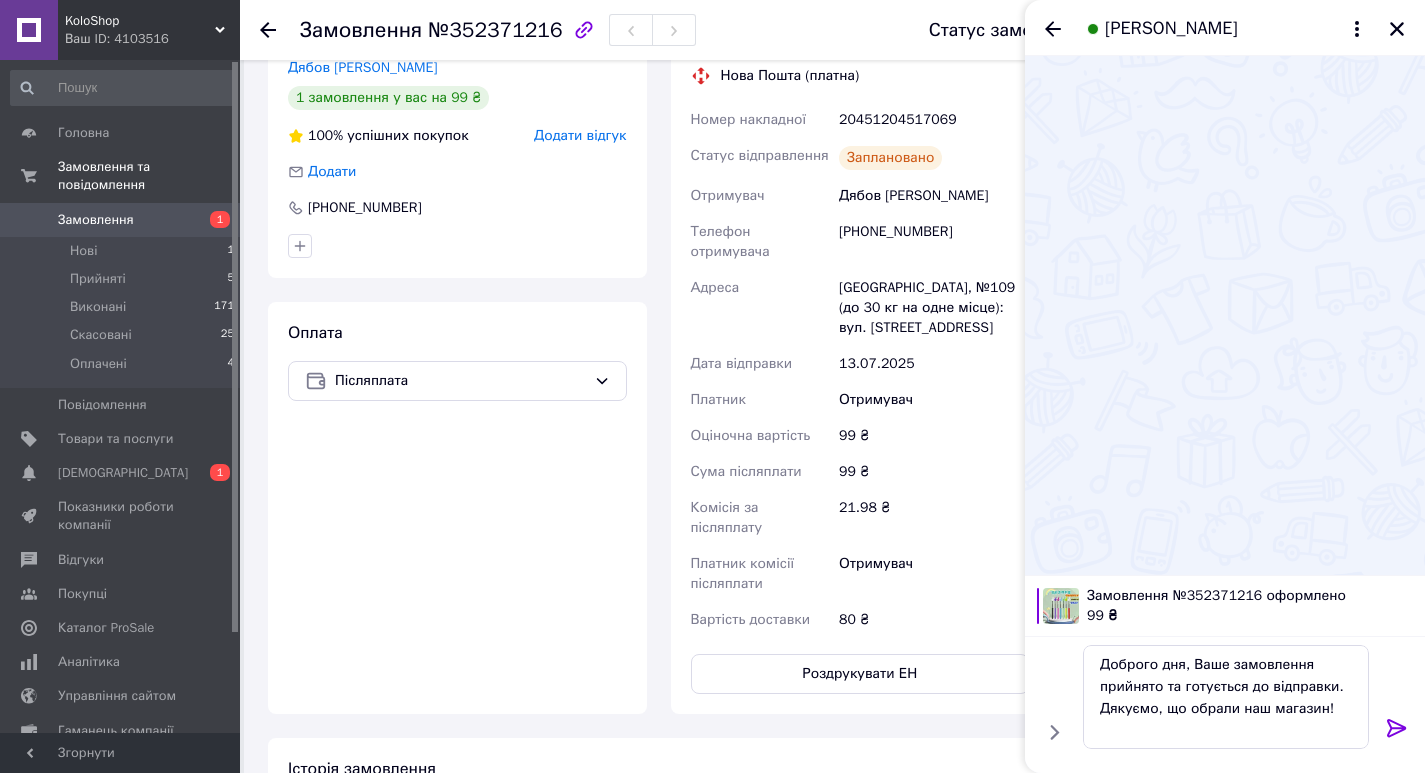 click 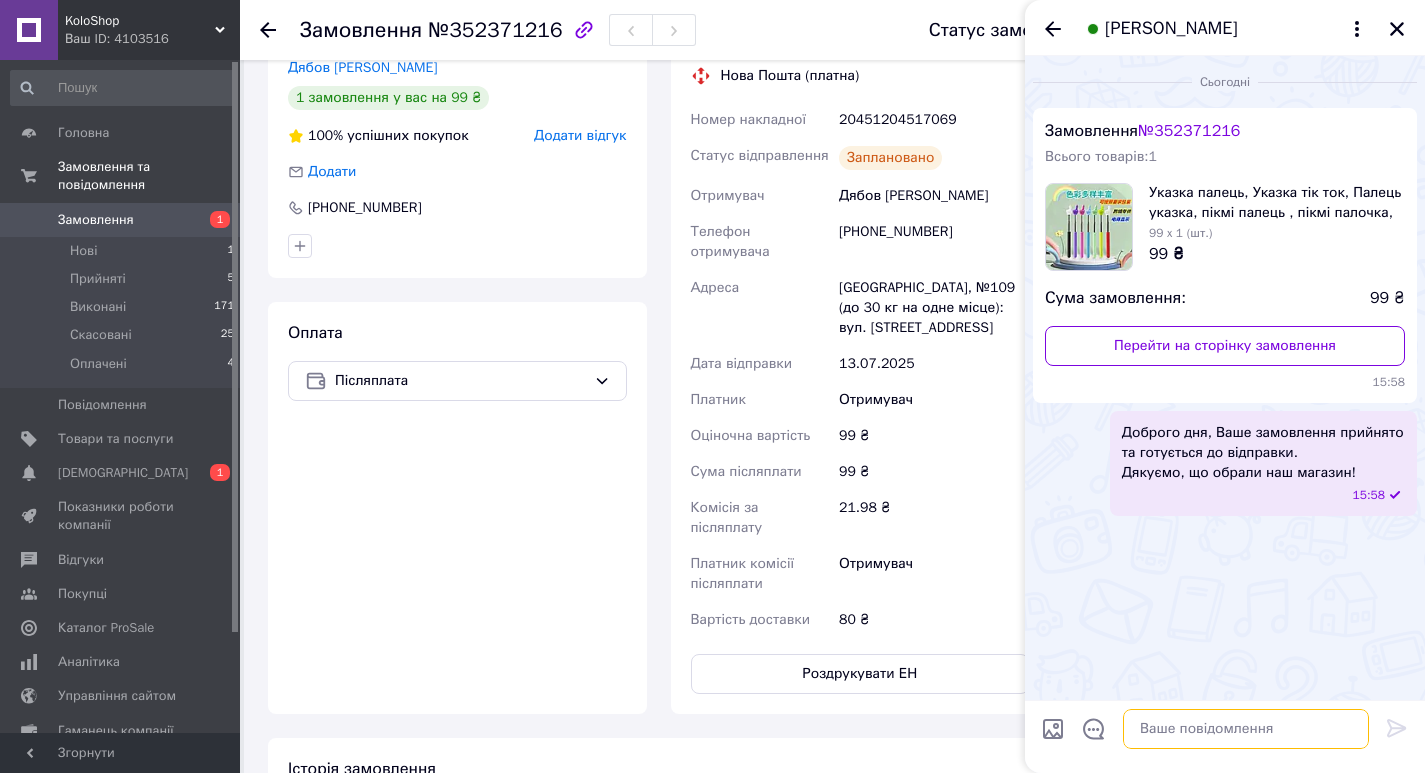 click at bounding box center [1246, 729] 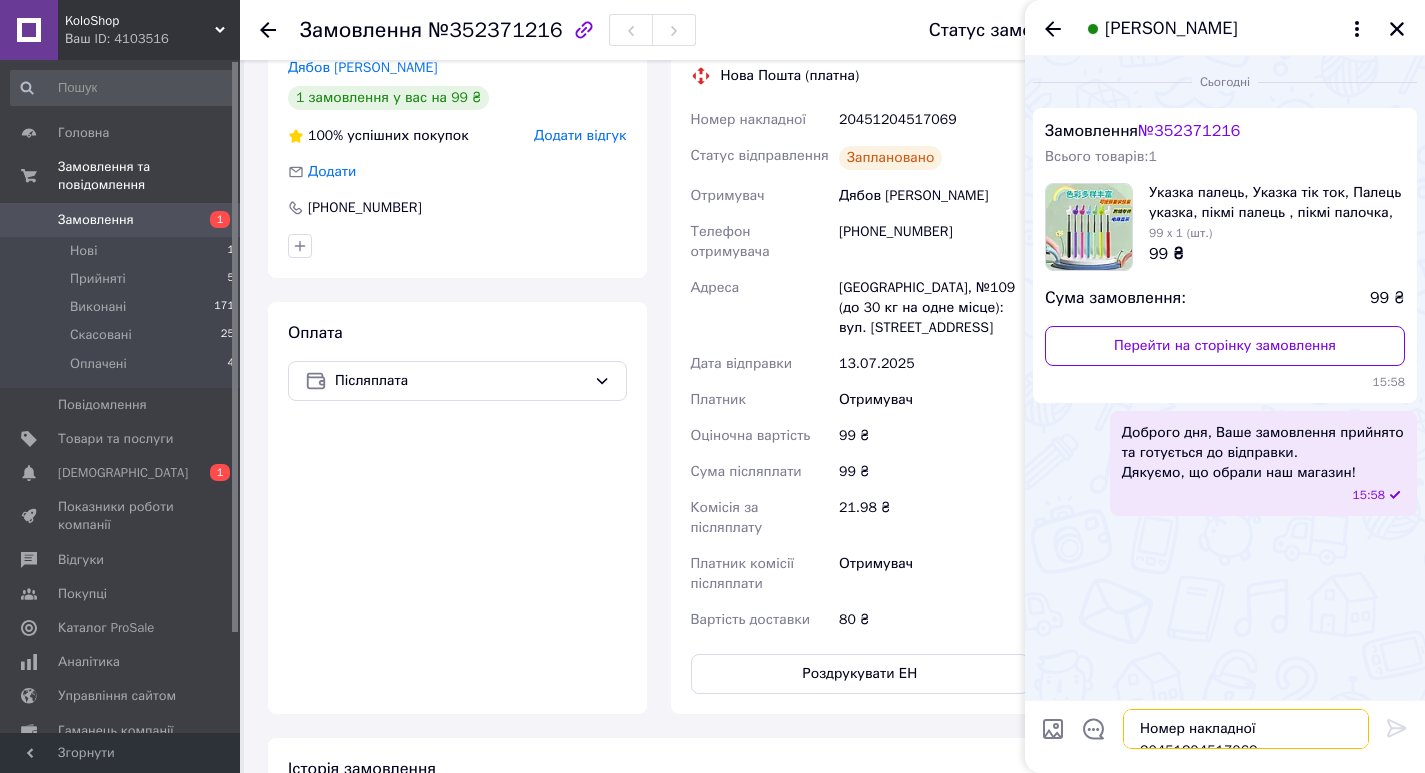scroll, scrollTop: 318, scrollLeft: 0, axis: vertical 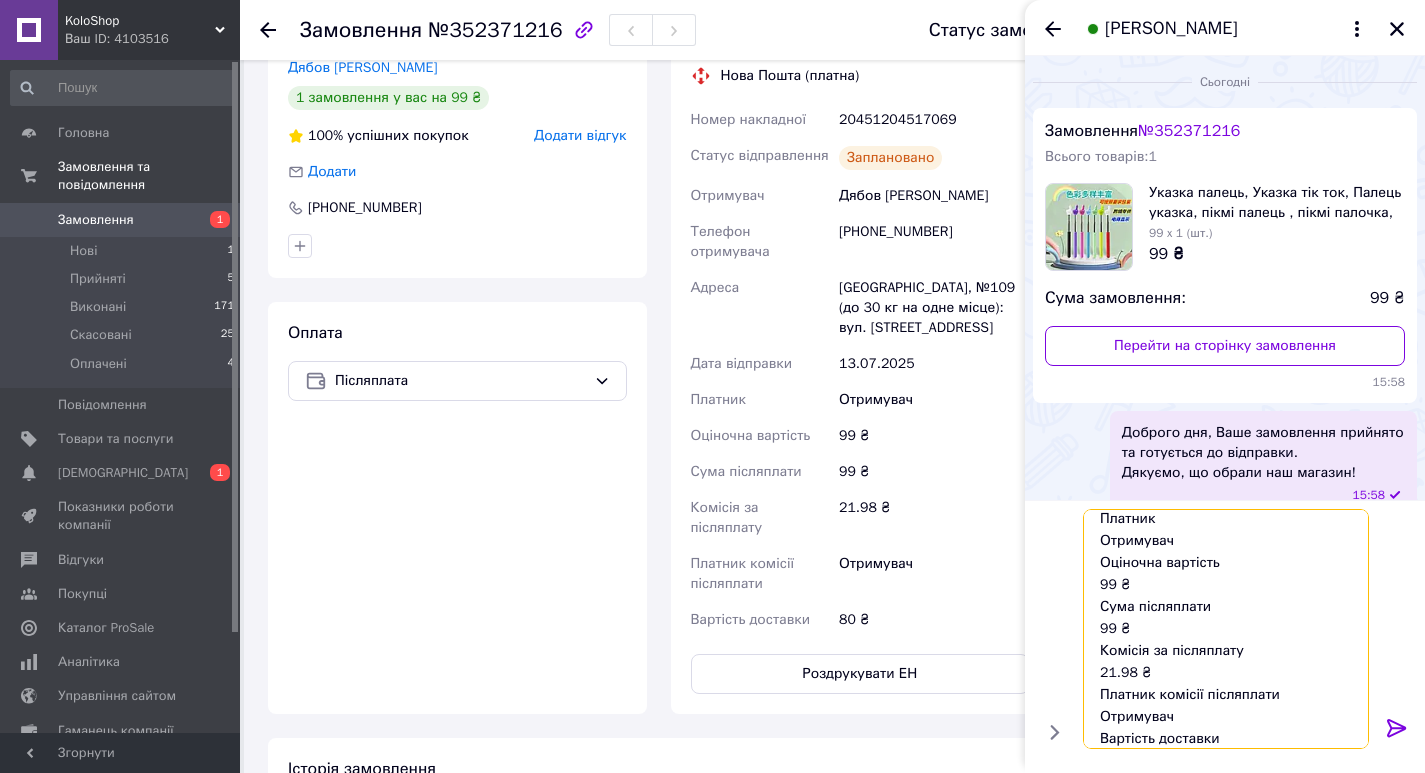 type on "Номер накладної
20451204517069
Статус відправлення
Заплановано
Отримувач
Дябов Даня
Телефон отримувача
+380936050034
Адреса
Одеса, №109 (до 30 кг на одне місце): вул. Академіка Заболотного, 28
Дата відправки
13.07.2025
Платник
Отримувач
Оціночна вартість
99 ₴
Сума післяплати
99 ₴
Комісія за післяплату
21.98 ₴
Платник комісії післяплати
Отримувач
Вартість доставки
80 ₴" 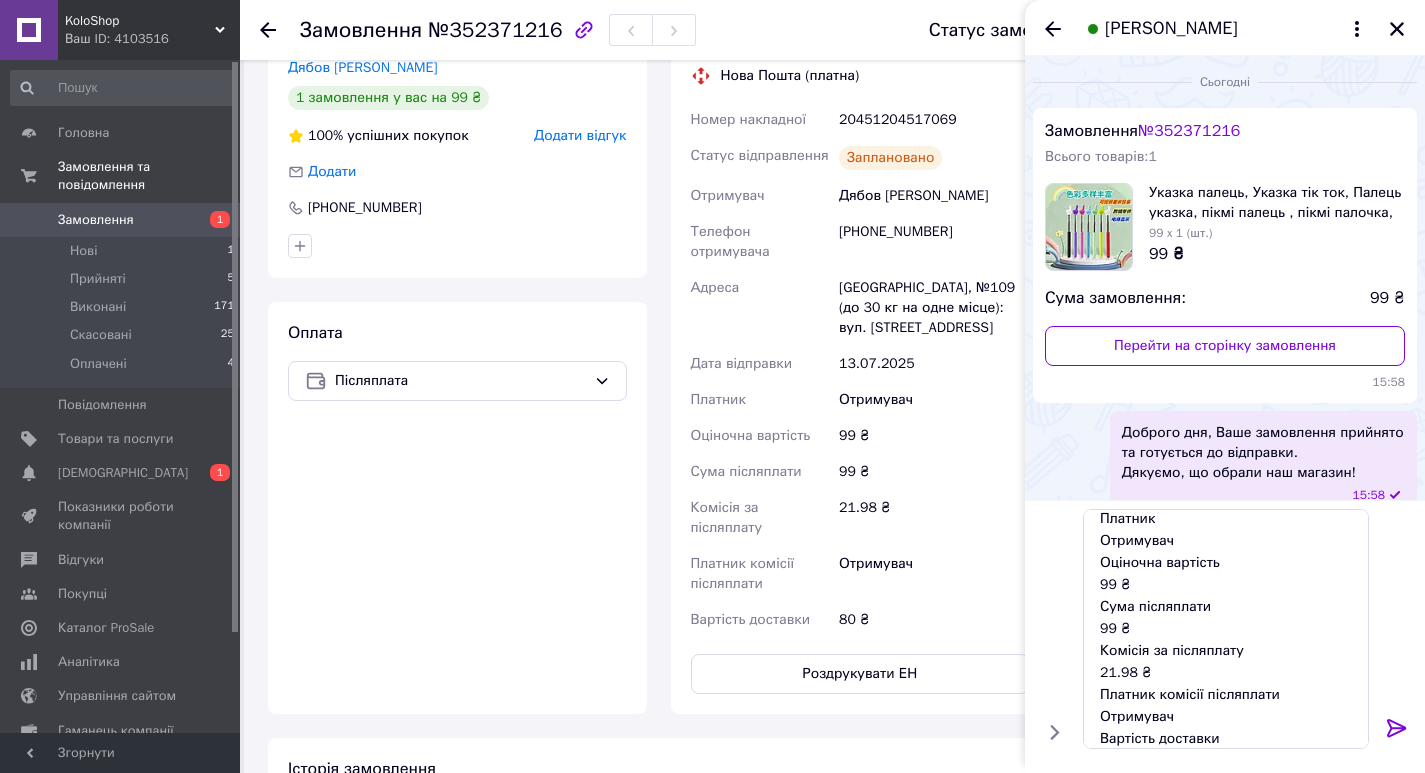 click 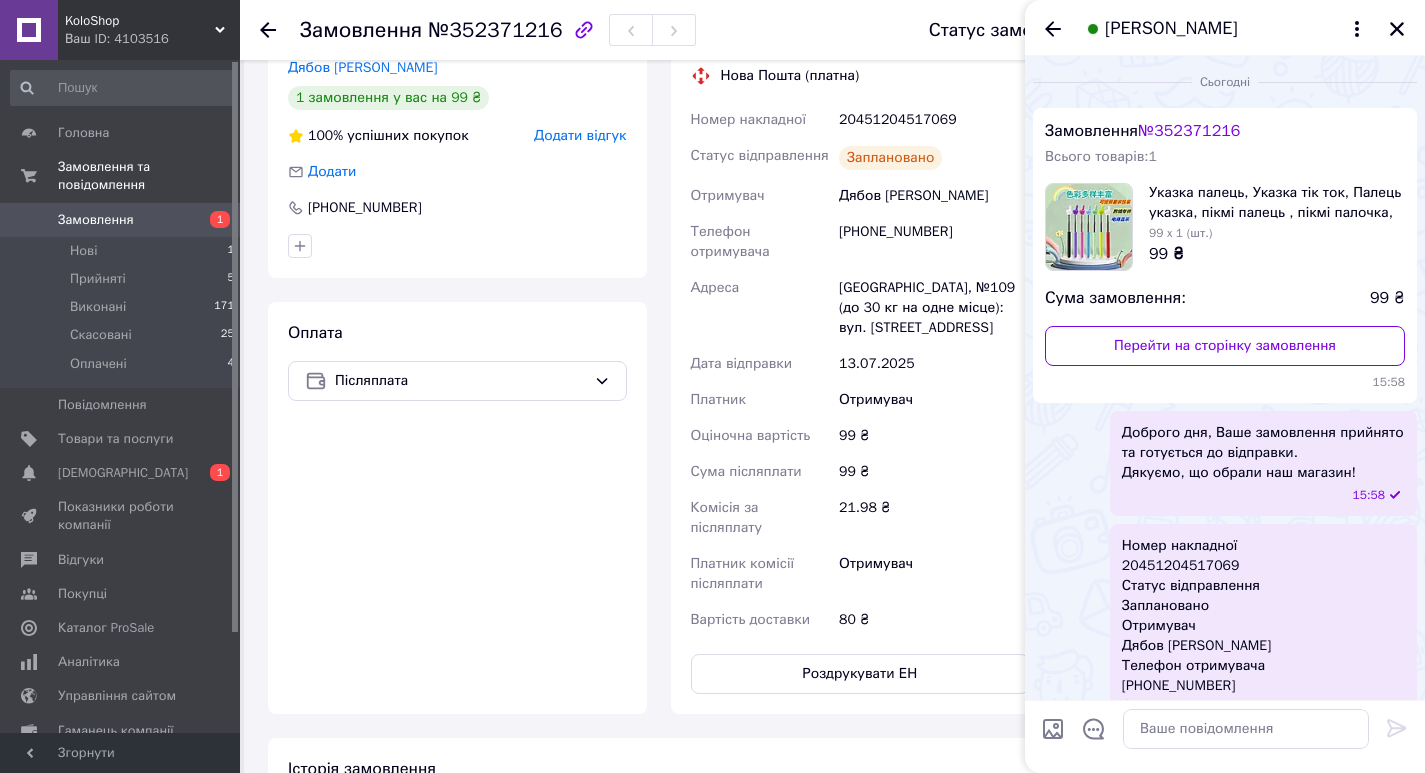 scroll, scrollTop: 0, scrollLeft: 0, axis: both 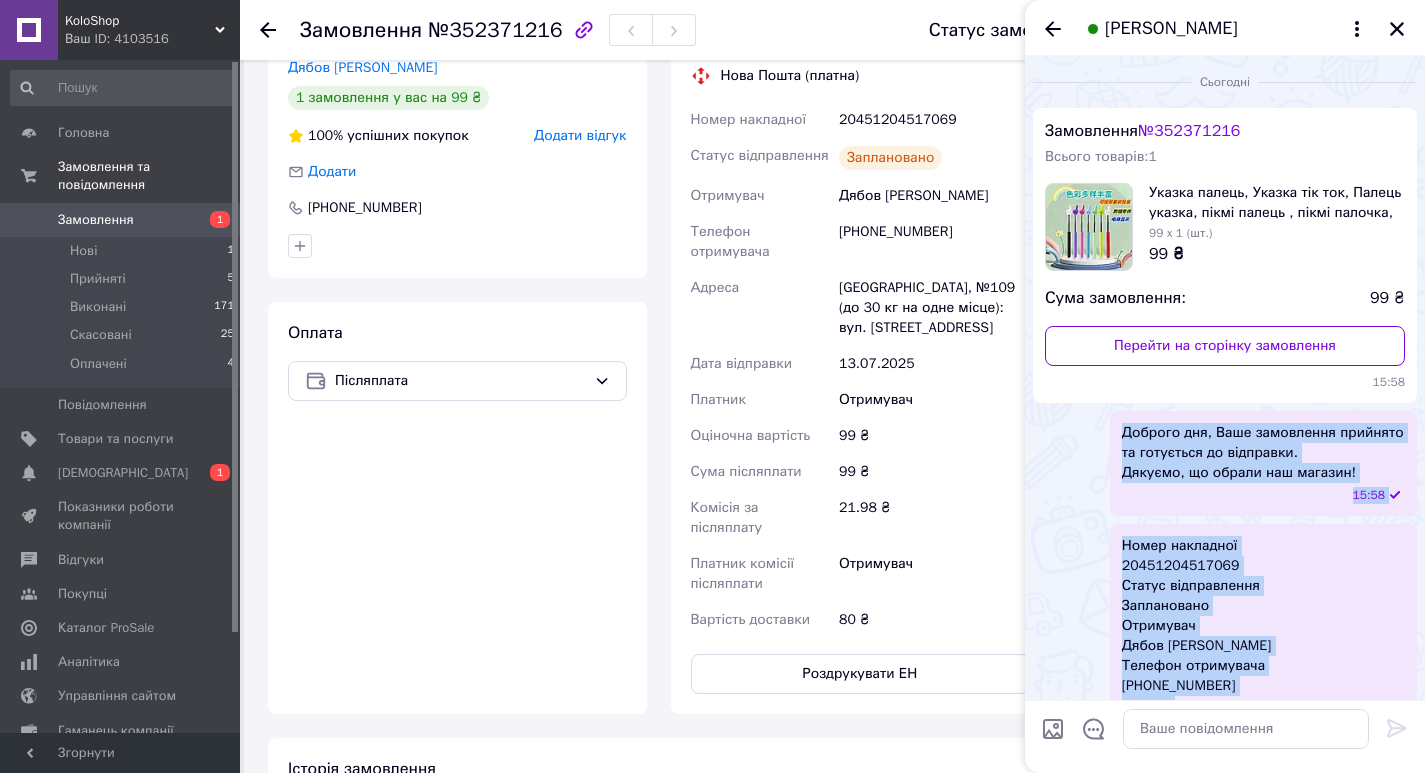 drag, startPoint x: 1172, startPoint y: 674, endPoint x: 1124, endPoint y: 439, distance: 239.85204 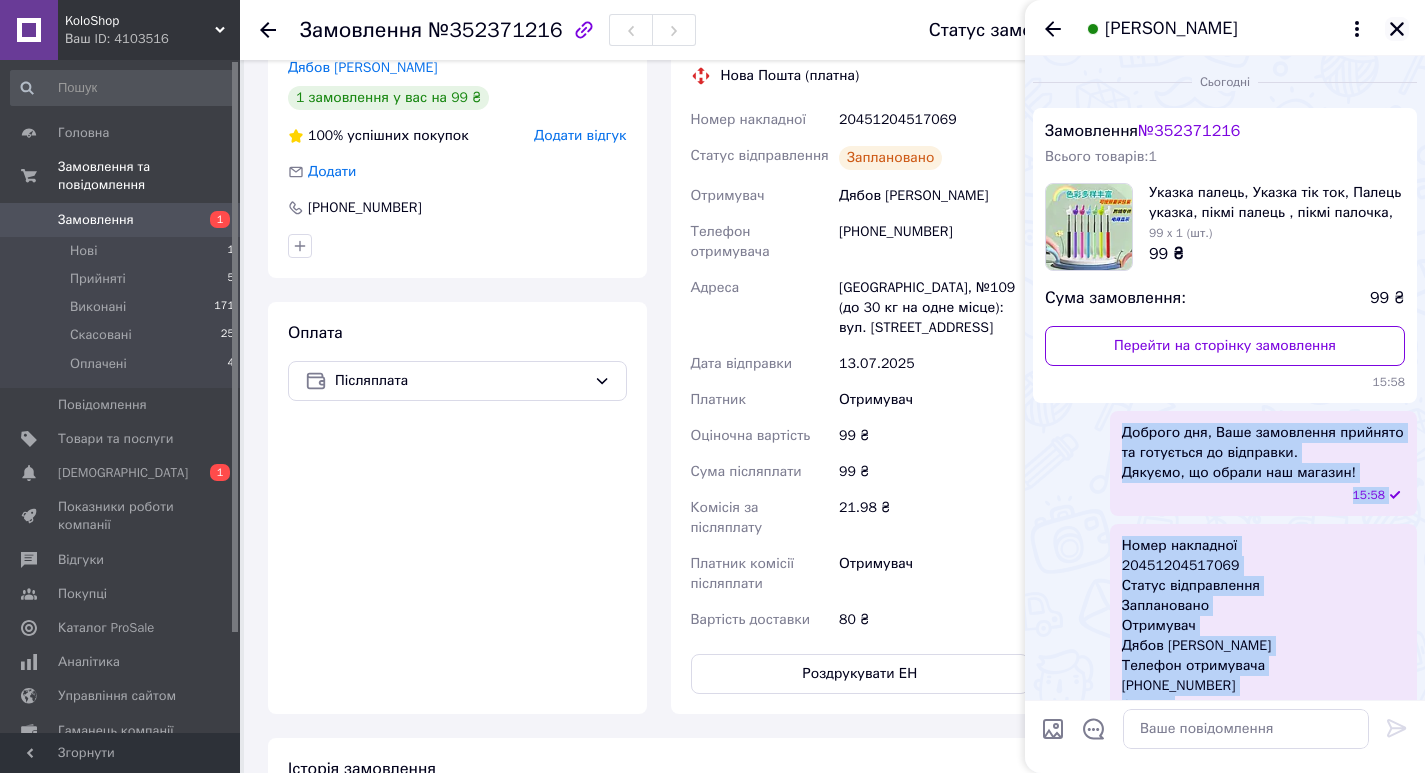 click 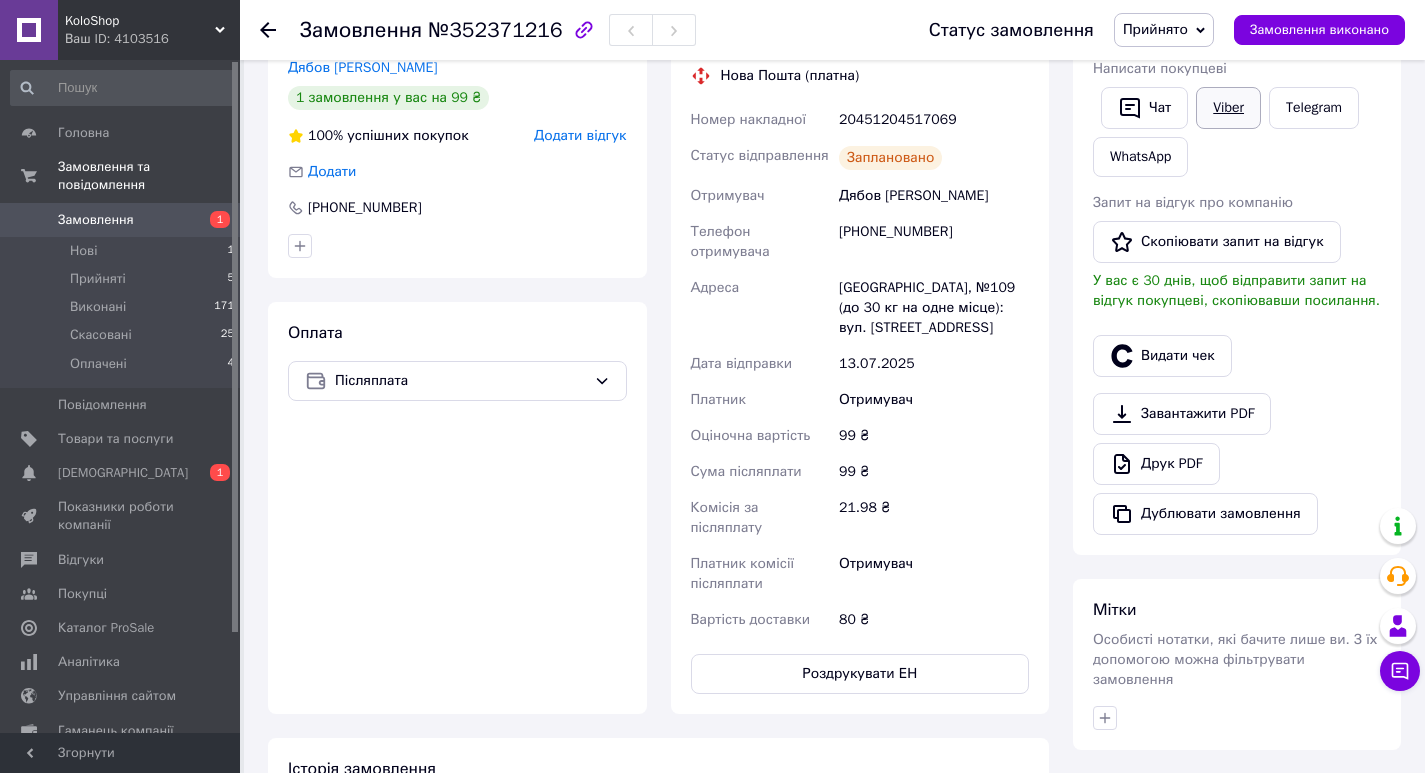 click on "Viber" at bounding box center [1228, 108] 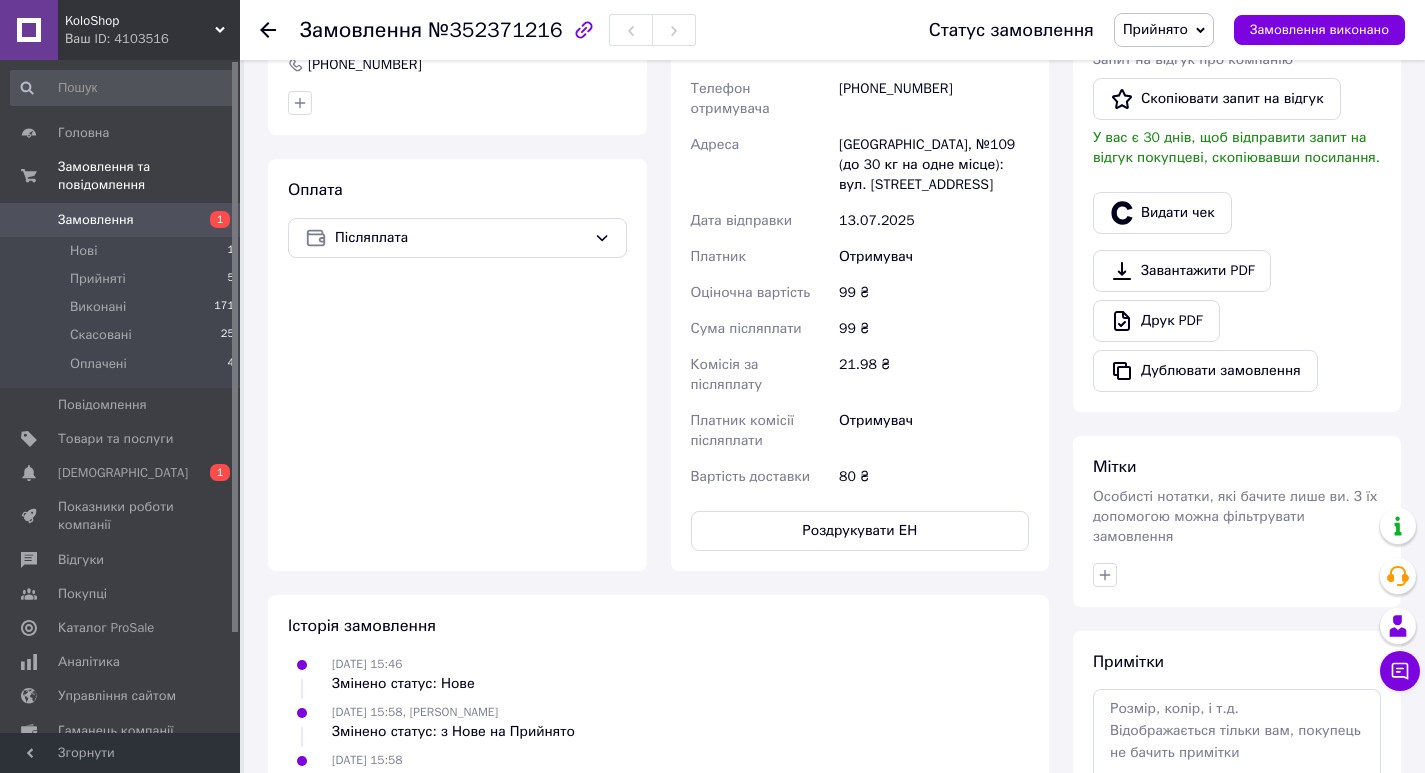 scroll, scrollTop: 600, scrollLeft: 0, axis: vertical 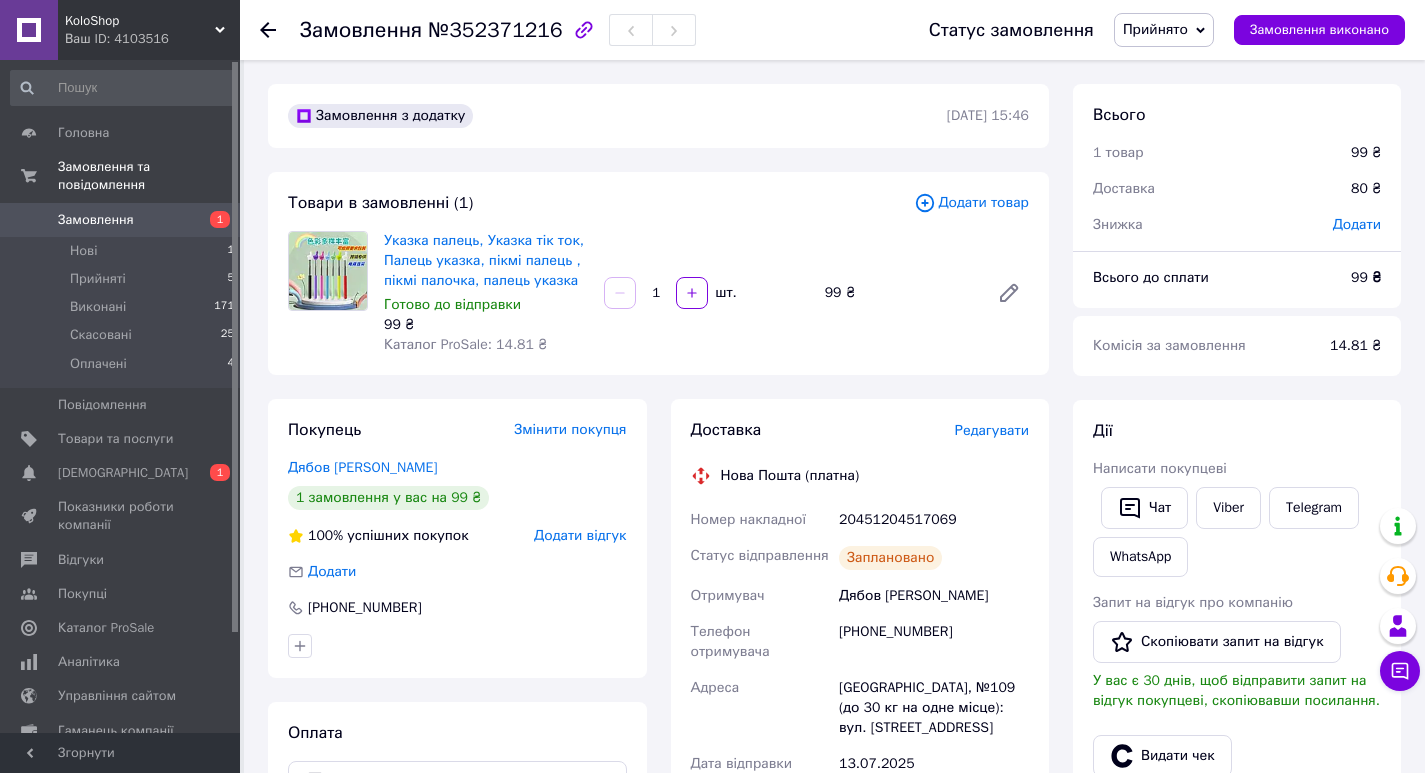 click 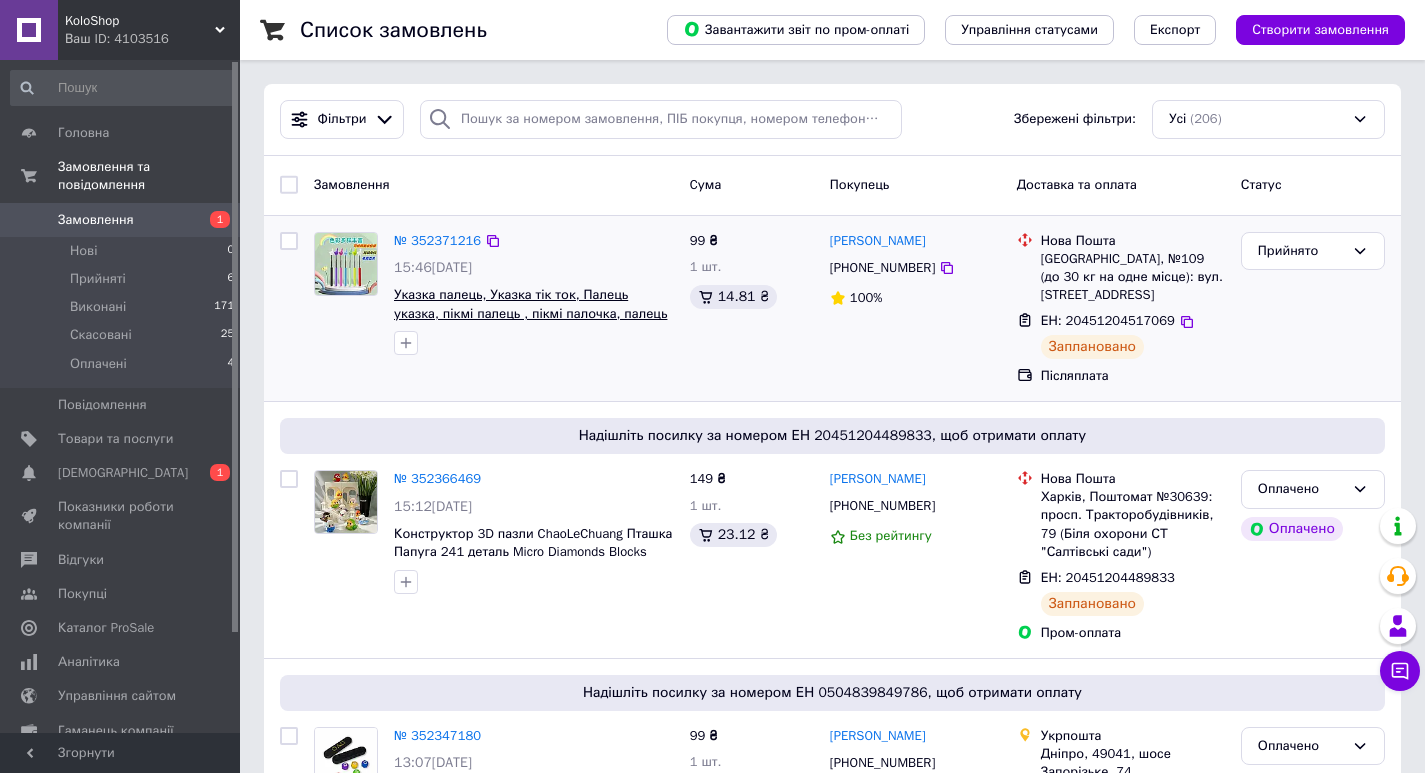 scroll, scrollTop: 100, scrollLeft: 0, axis: vertical 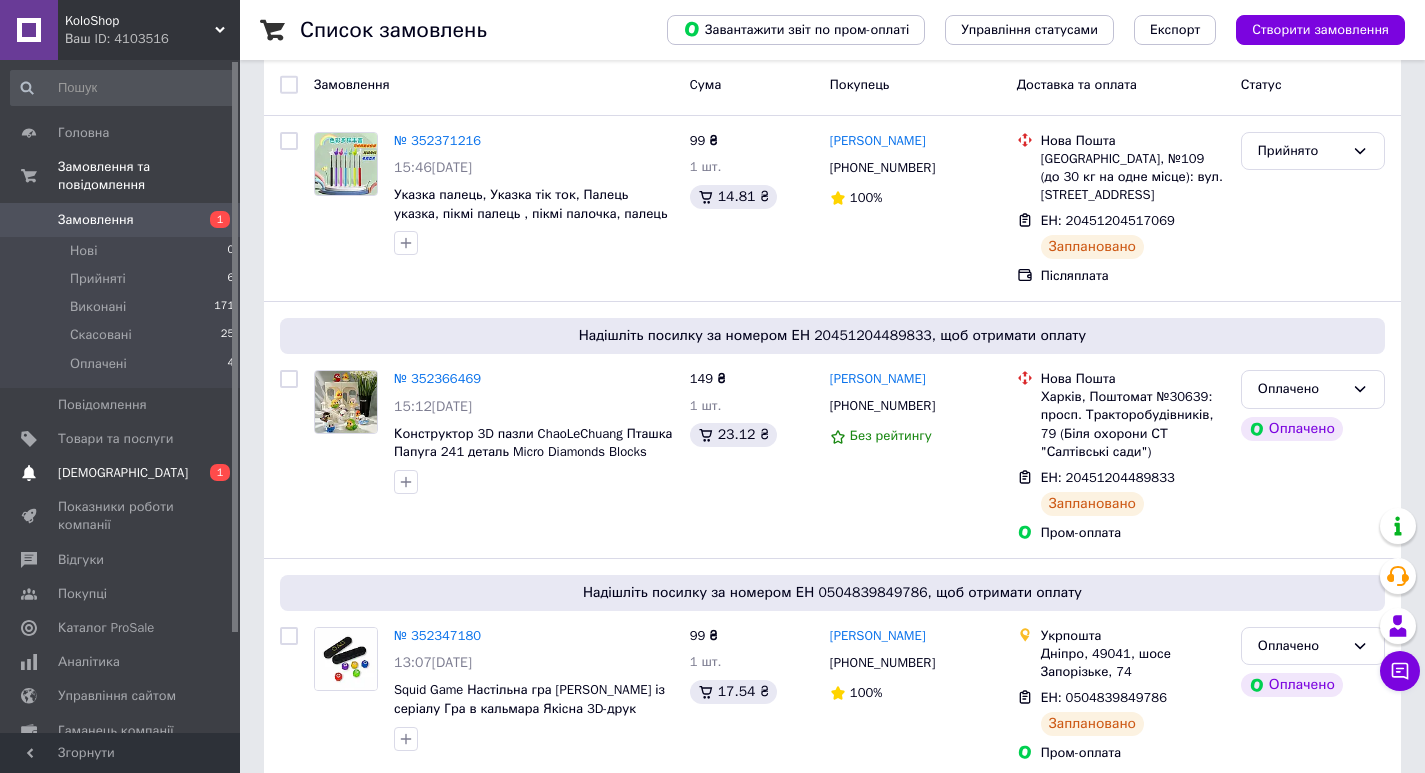 click on "Сповіщення 0 1" at bounding box center [123, 473] 